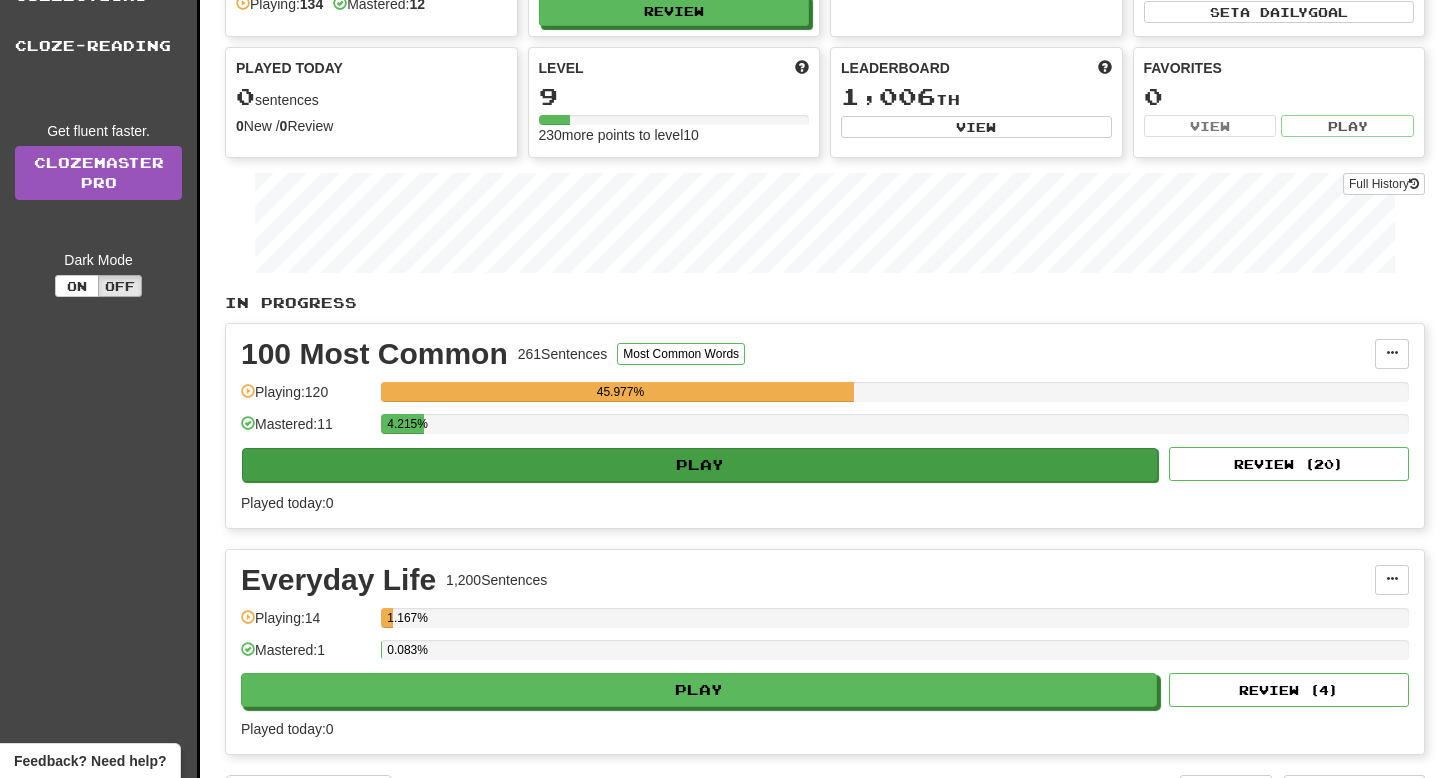 scroll, scrollTop: 144, scrollLeft: 0, axis: vertical 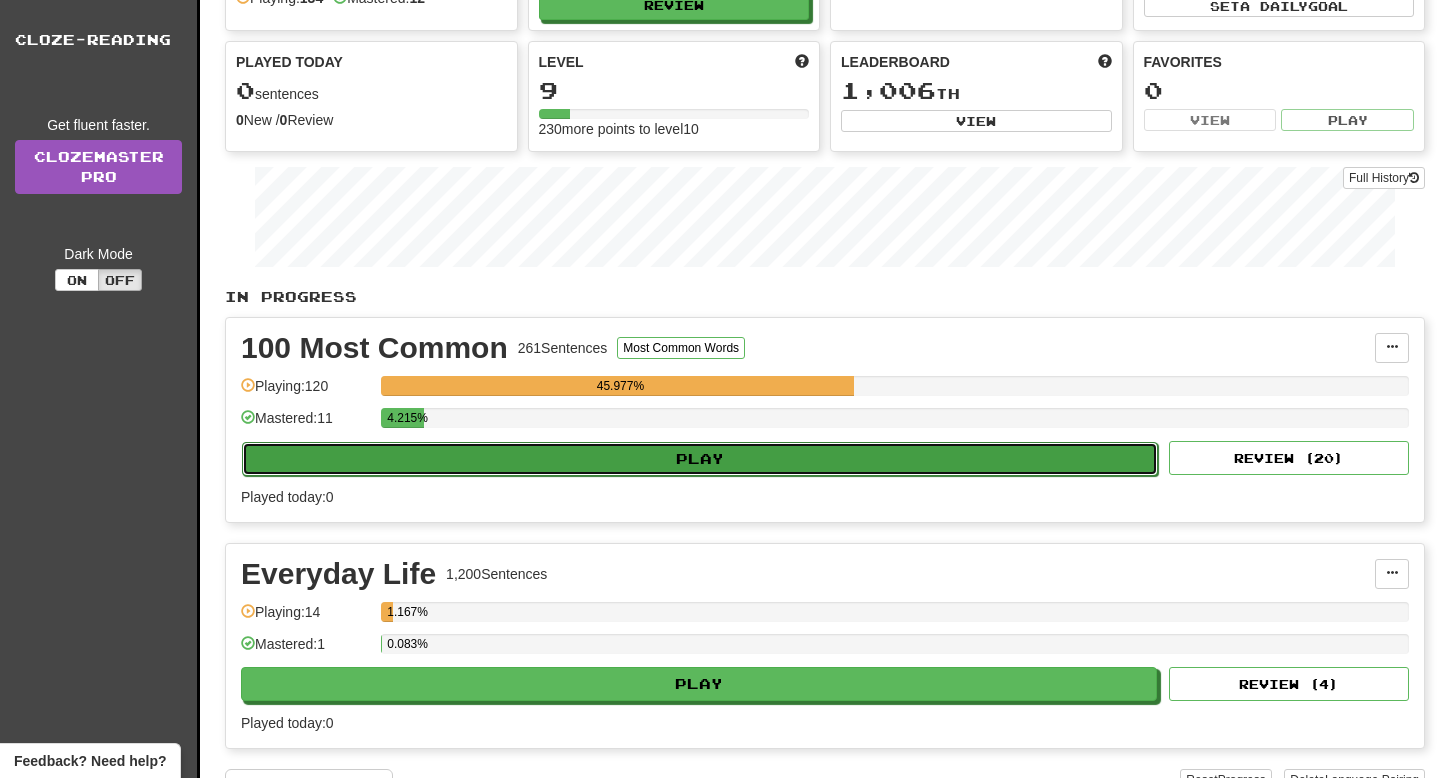 click on "Play" at bounding box center (700, 459) 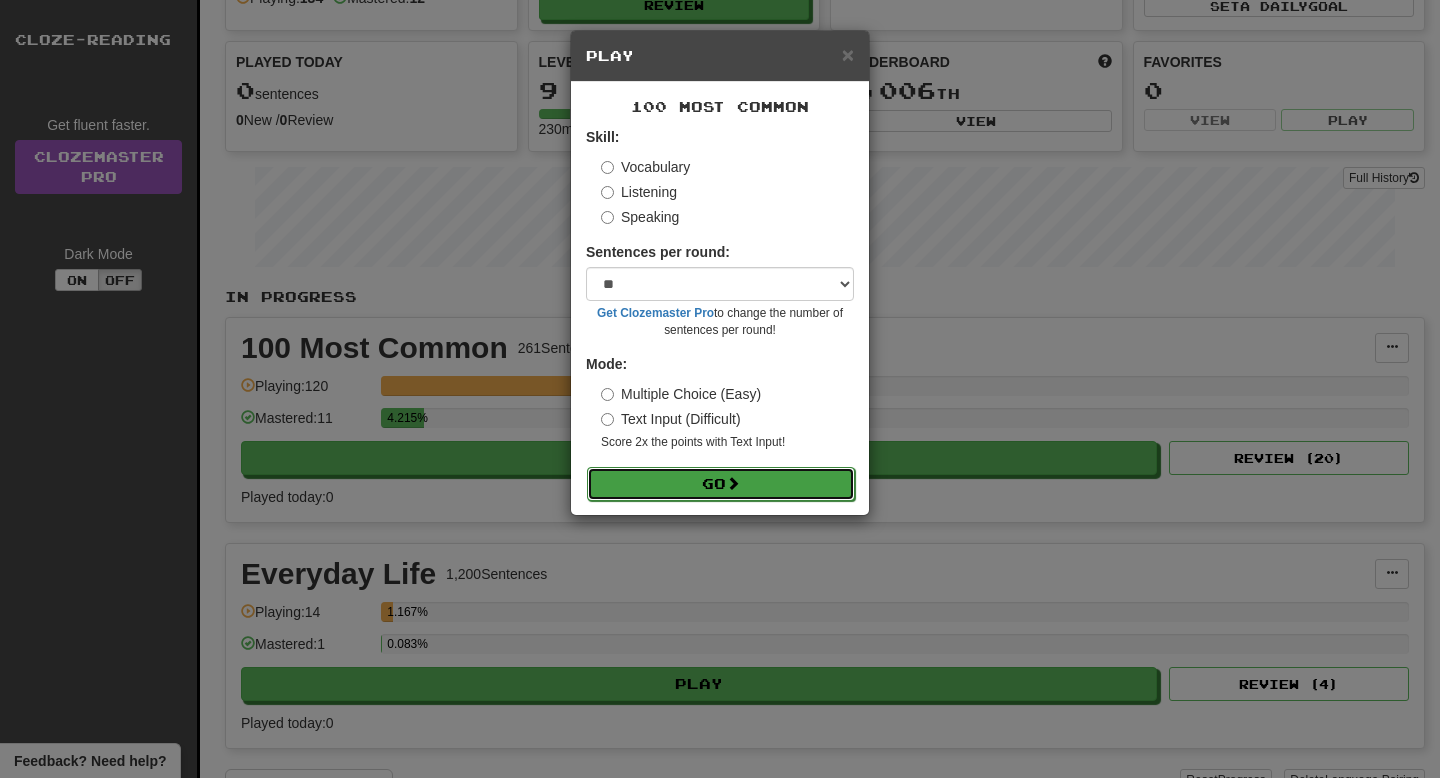 click on "Go" at bounding box center [721, 484] 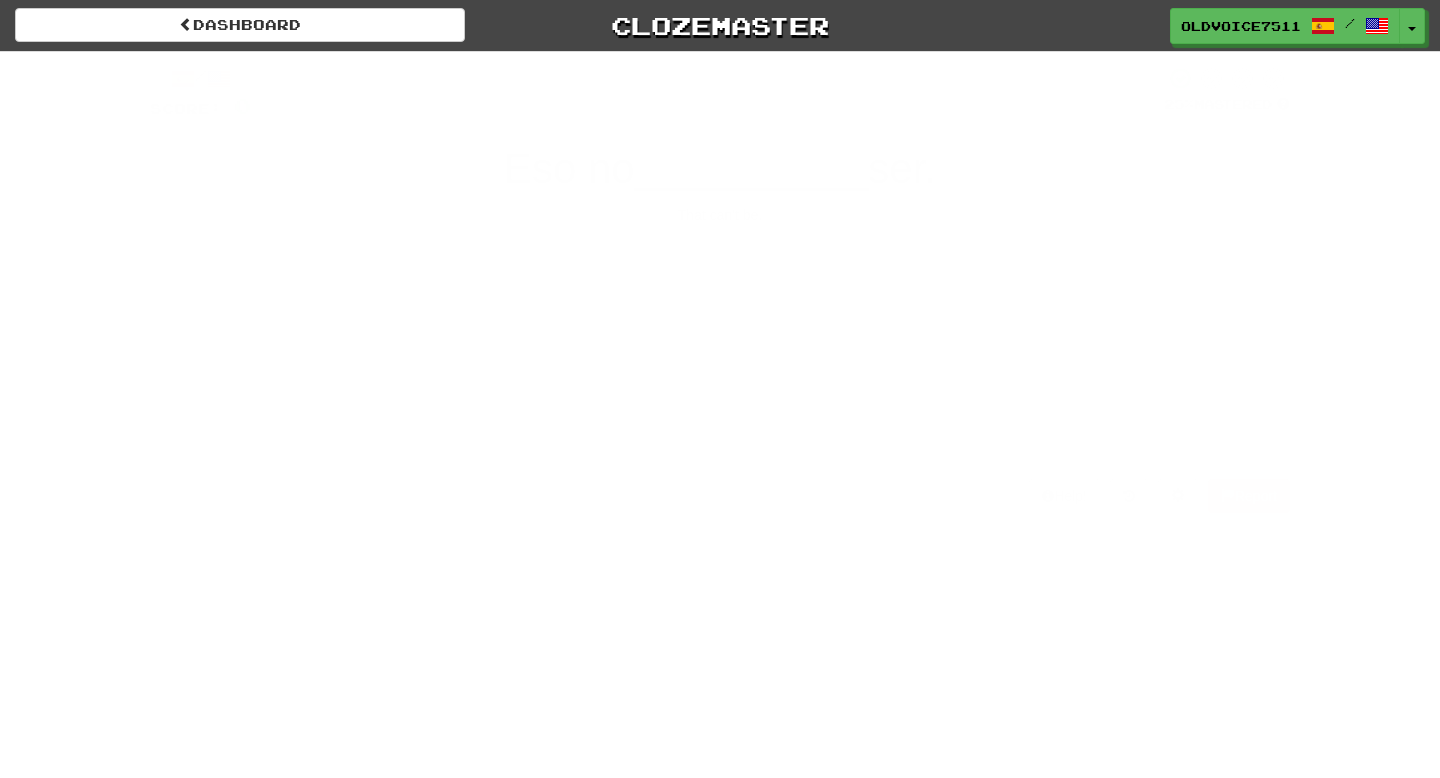 scroll, scrollTop: 0, scrollLeft: 0, axis: both 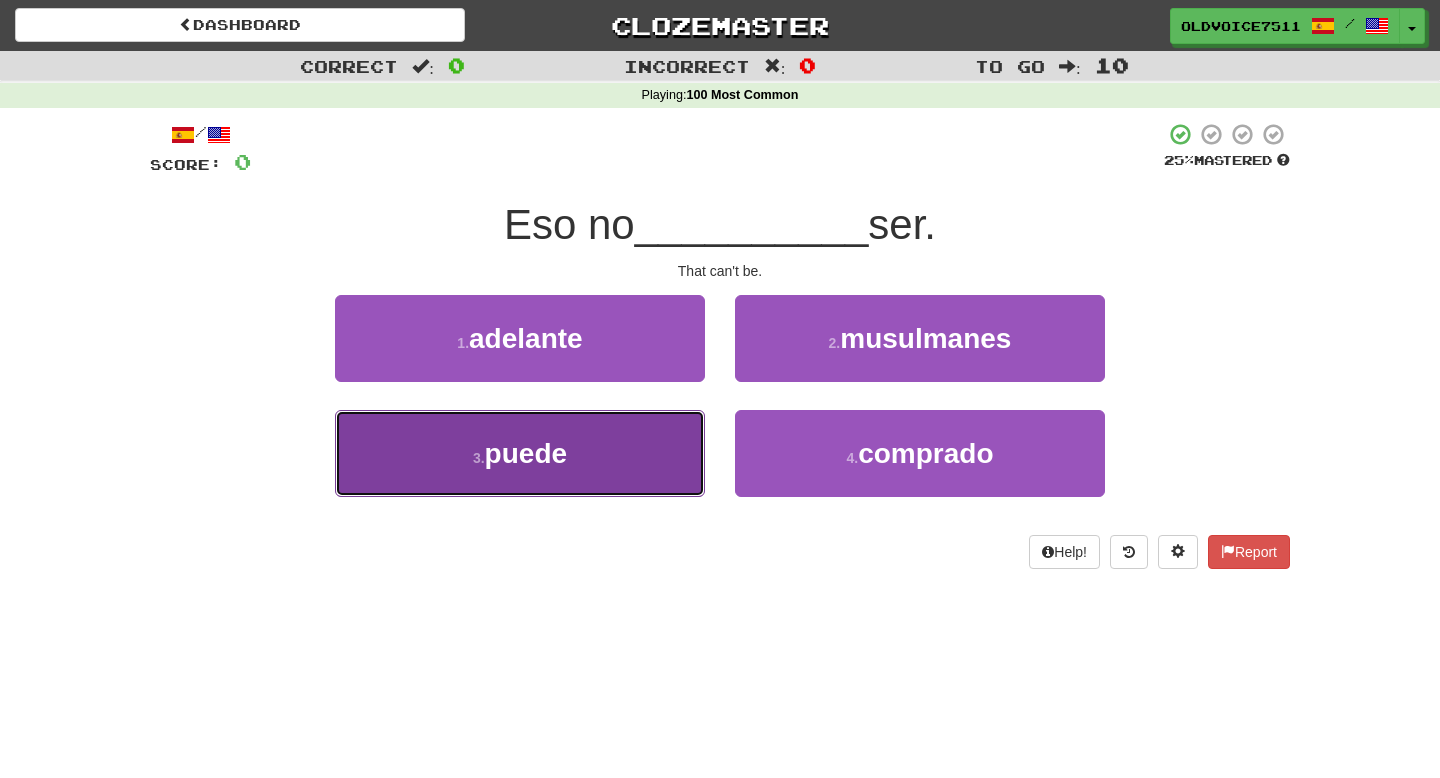 click on "3 .  puede" at bounding box center [520, 453] 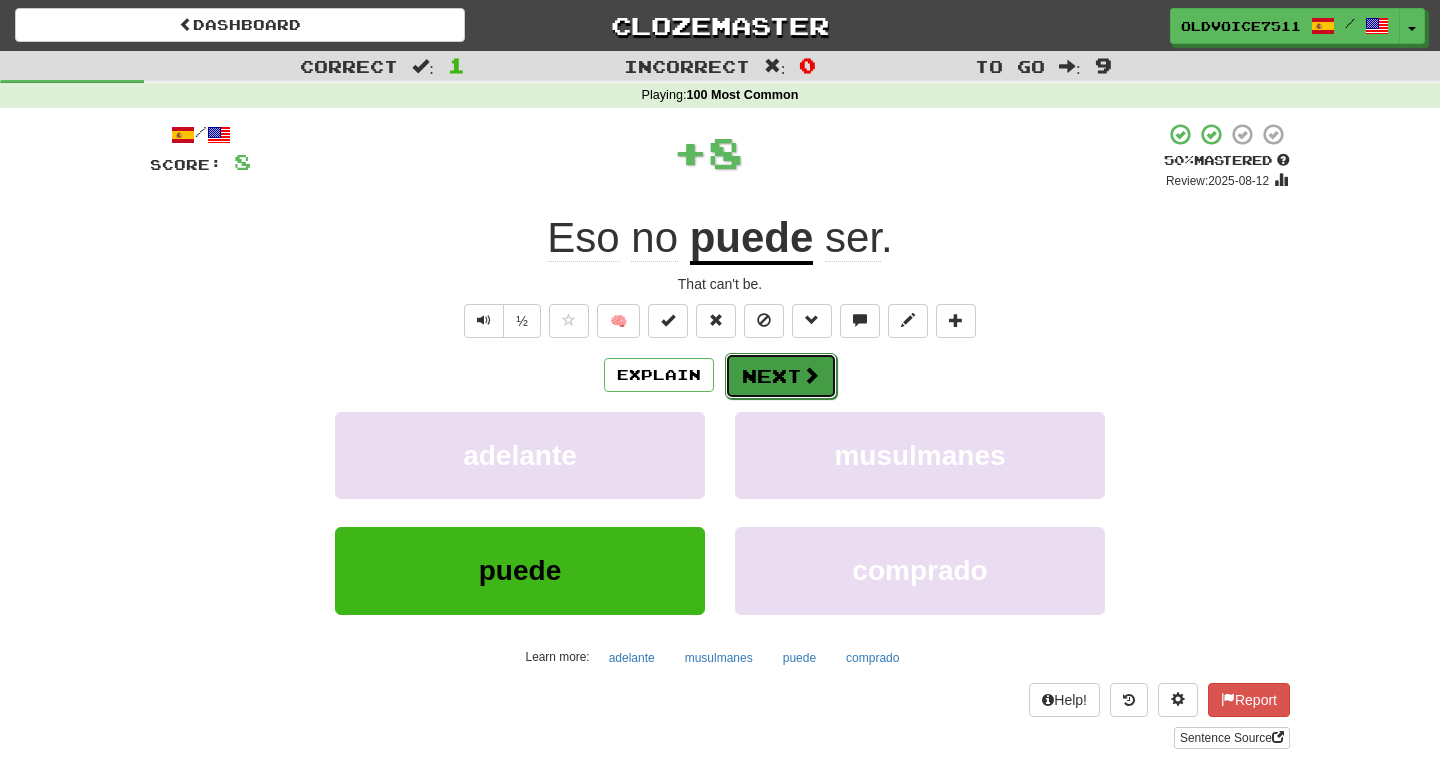click on "Next" at bounding box center [781, 376] 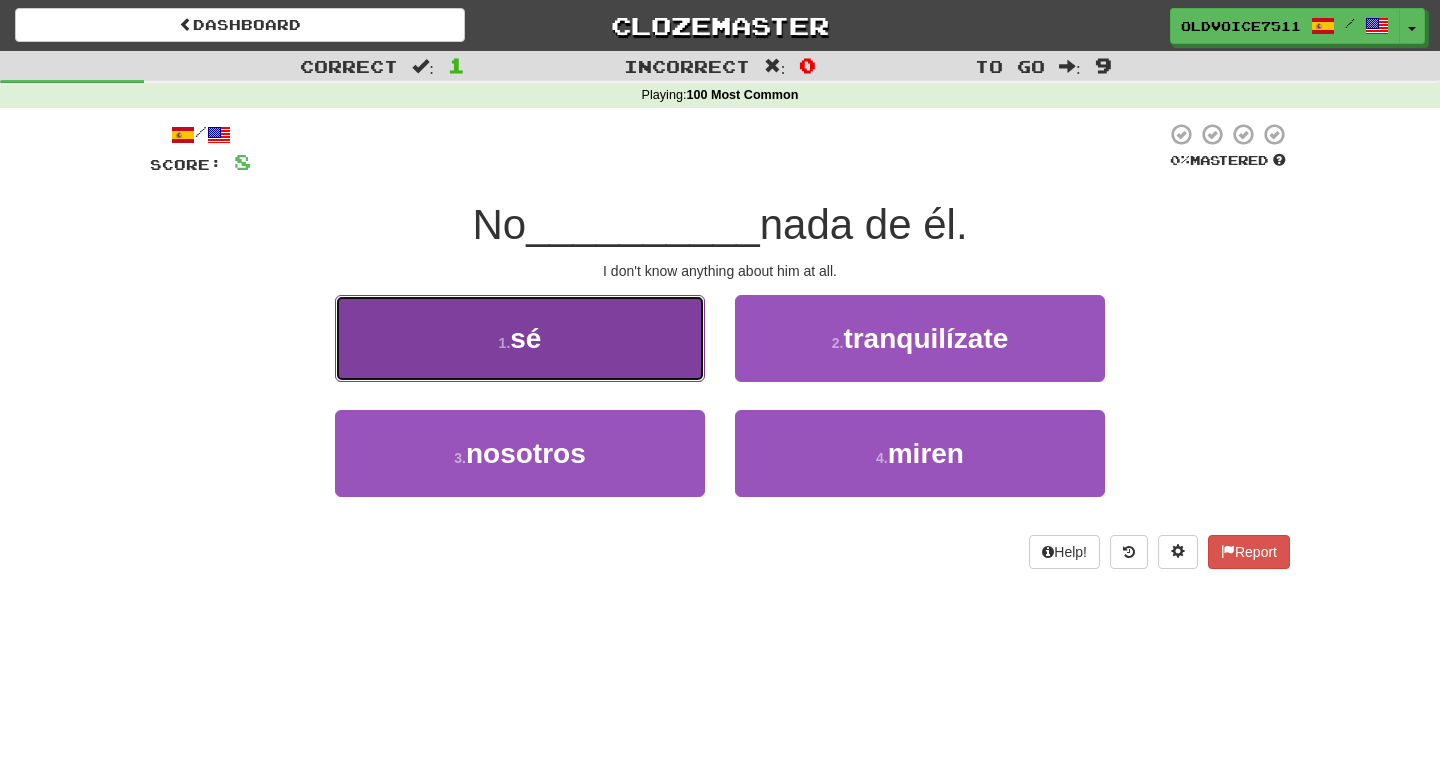 click on "1 .  sé" at bounding box center (520, 338) 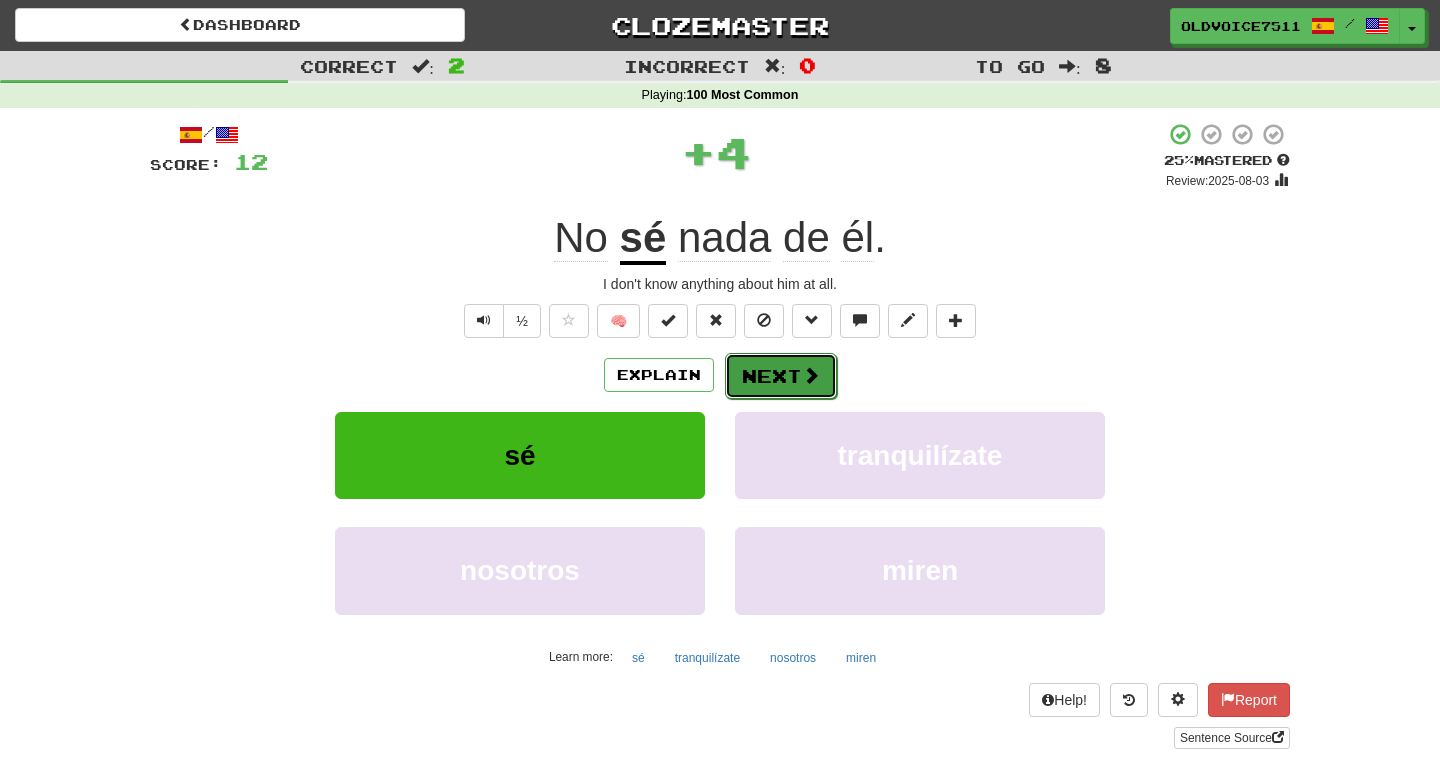 click on "Next" at bounding box center [781, 376] 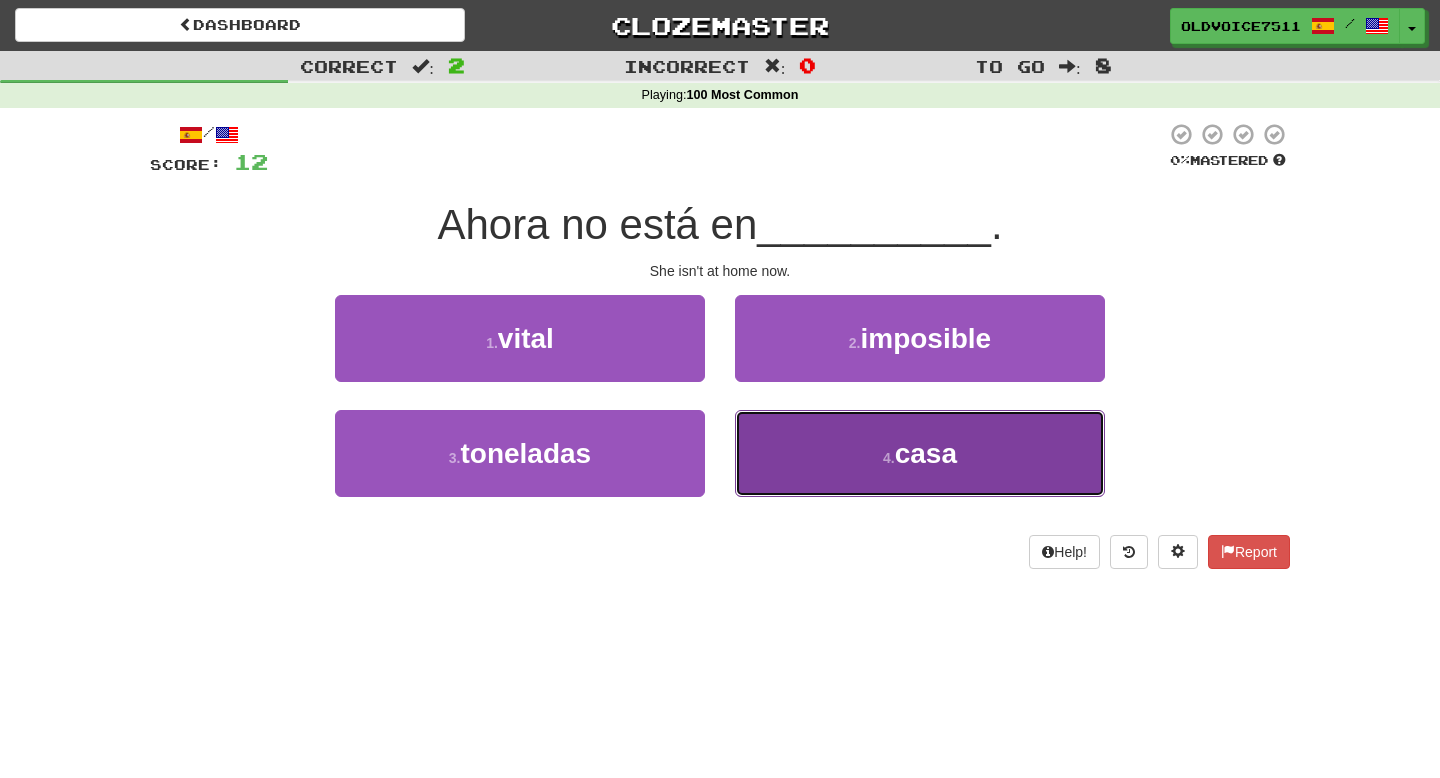 click on "4 .  casa" at bounding box center [920, 453] 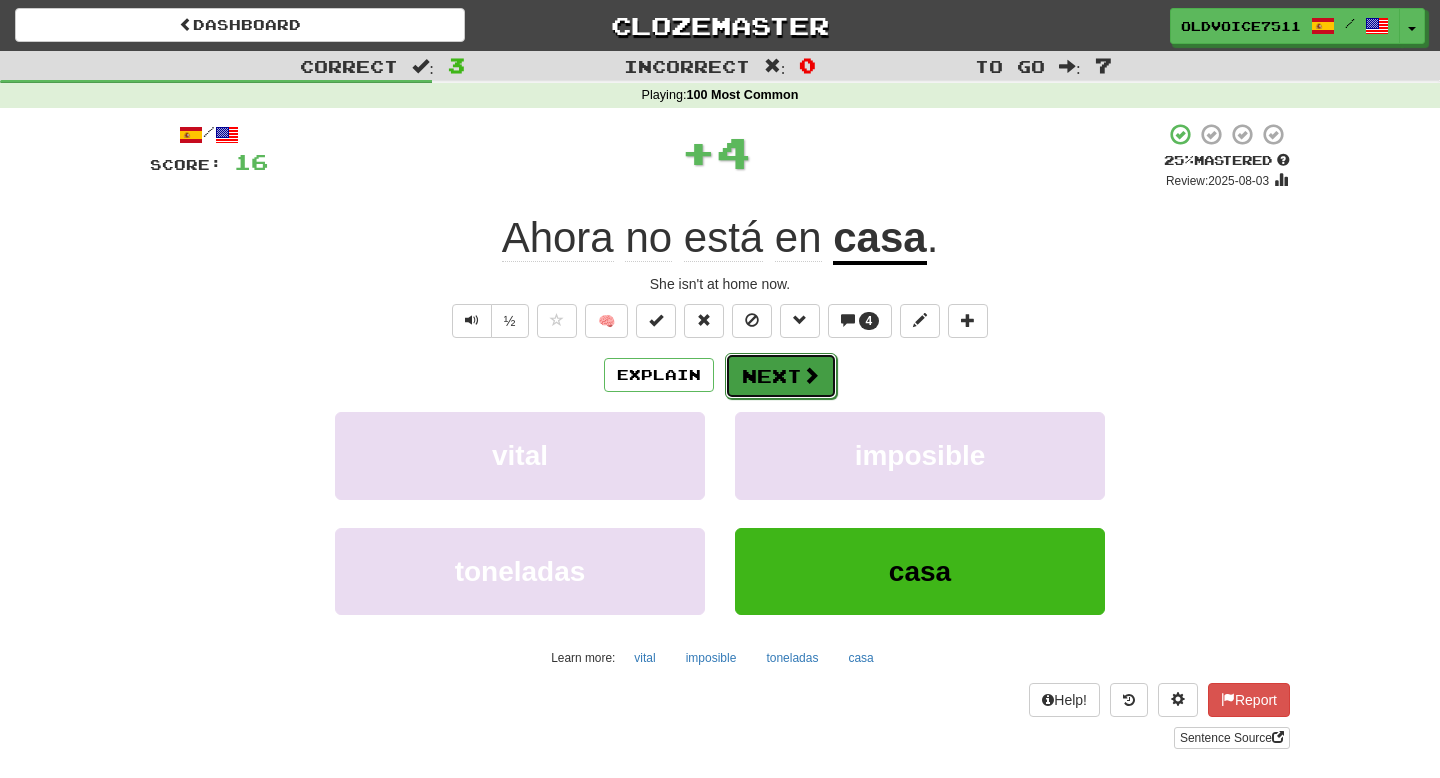 click at bounding box center [811, 375] 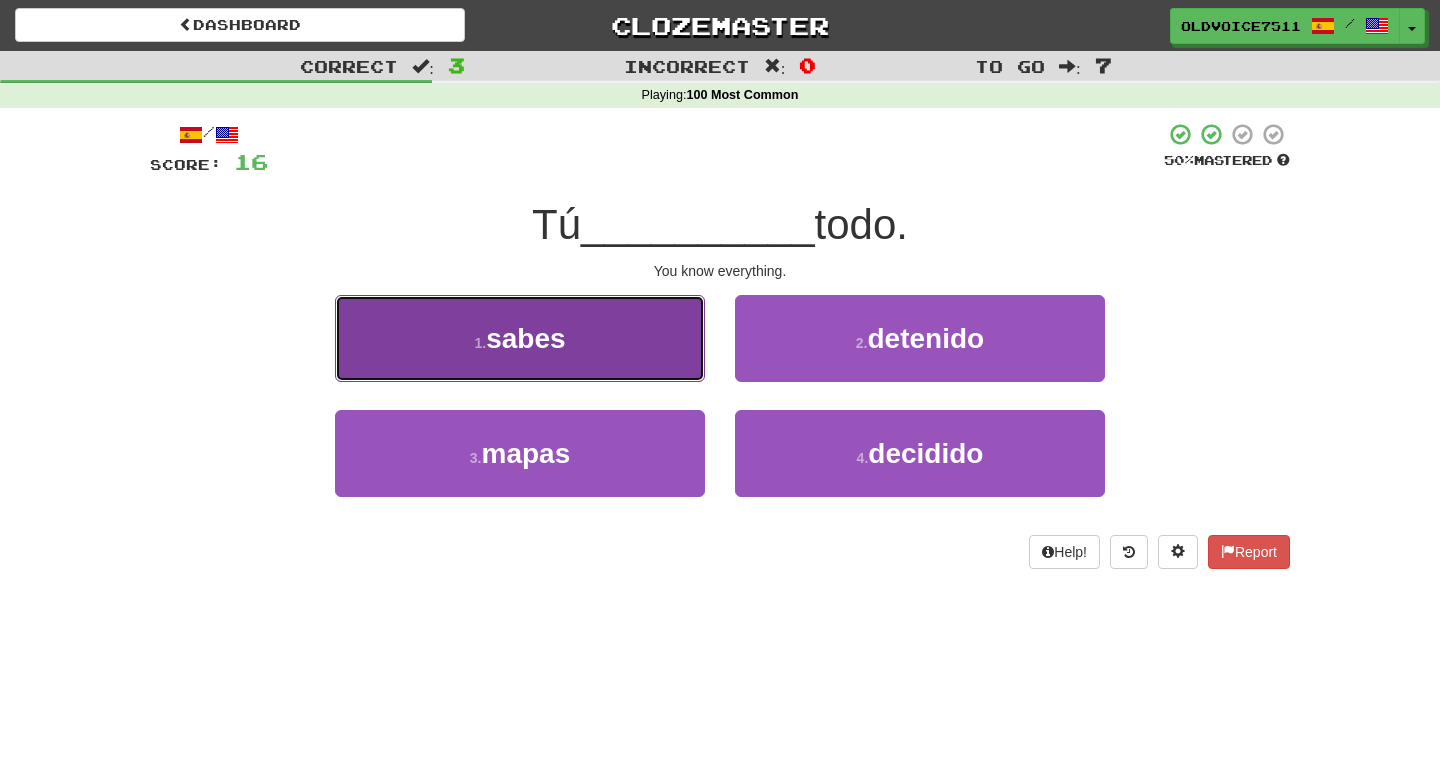 click on "1 .  sabes" at bounding box center (520, 338) 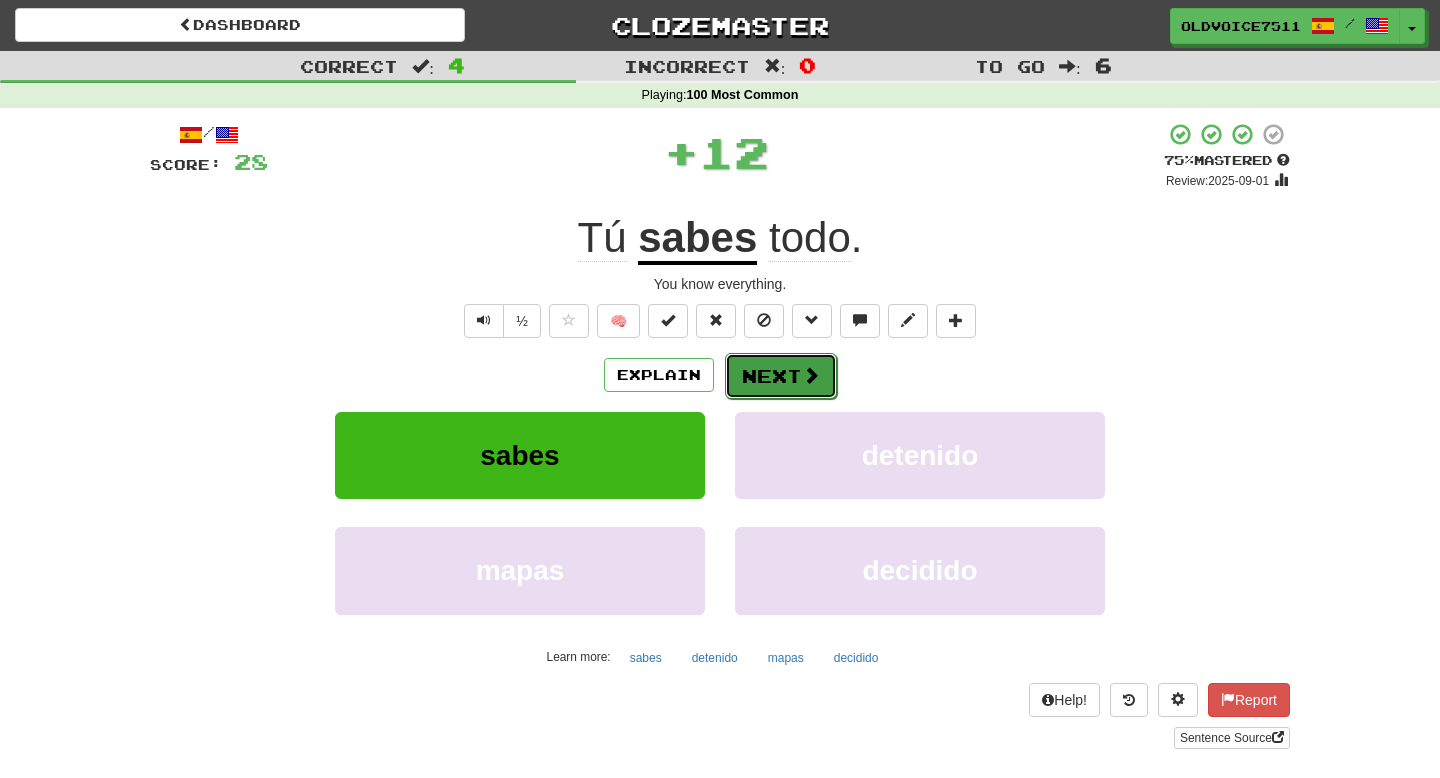 click on "Next" at bounding box center (781, 376) 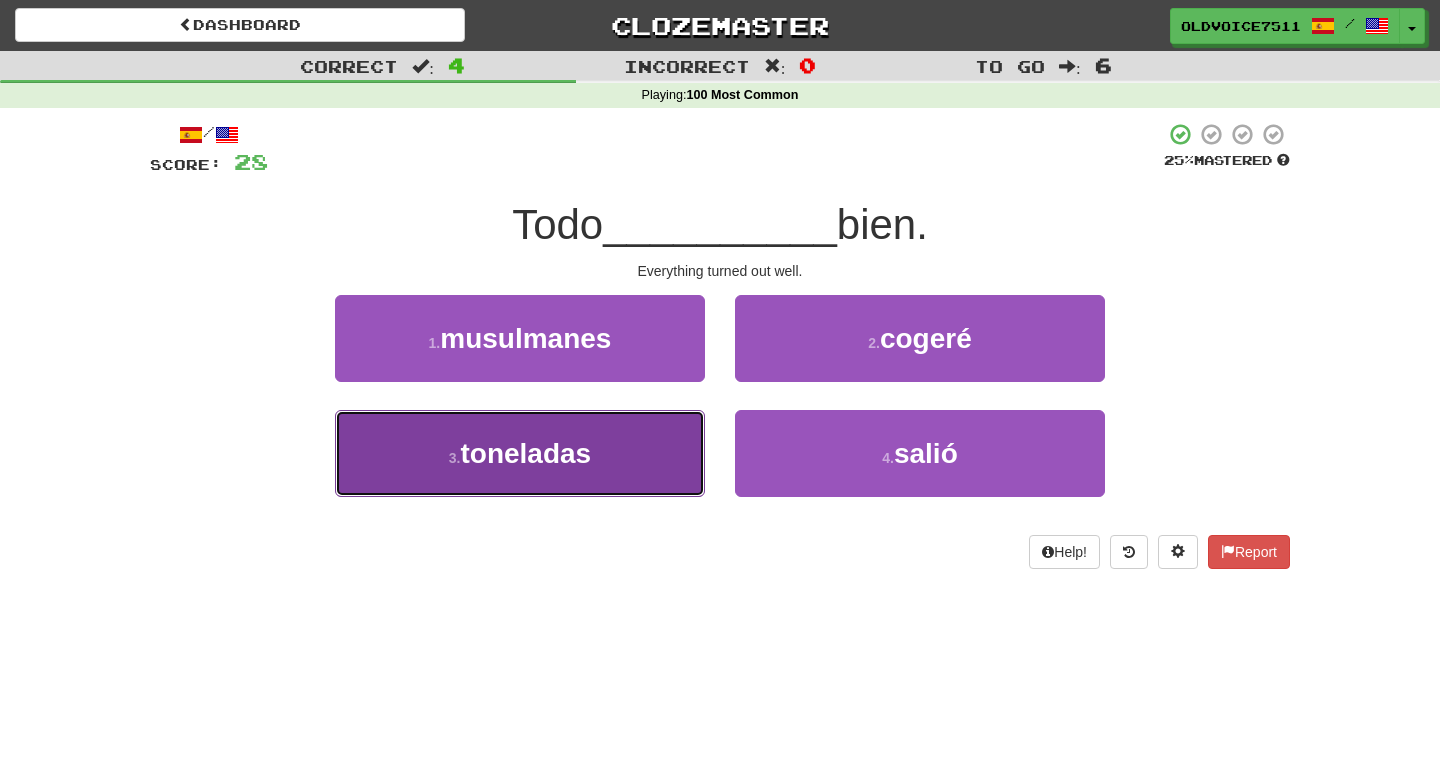 click on "3 .  toneladas" at bounding box center [520, 453] 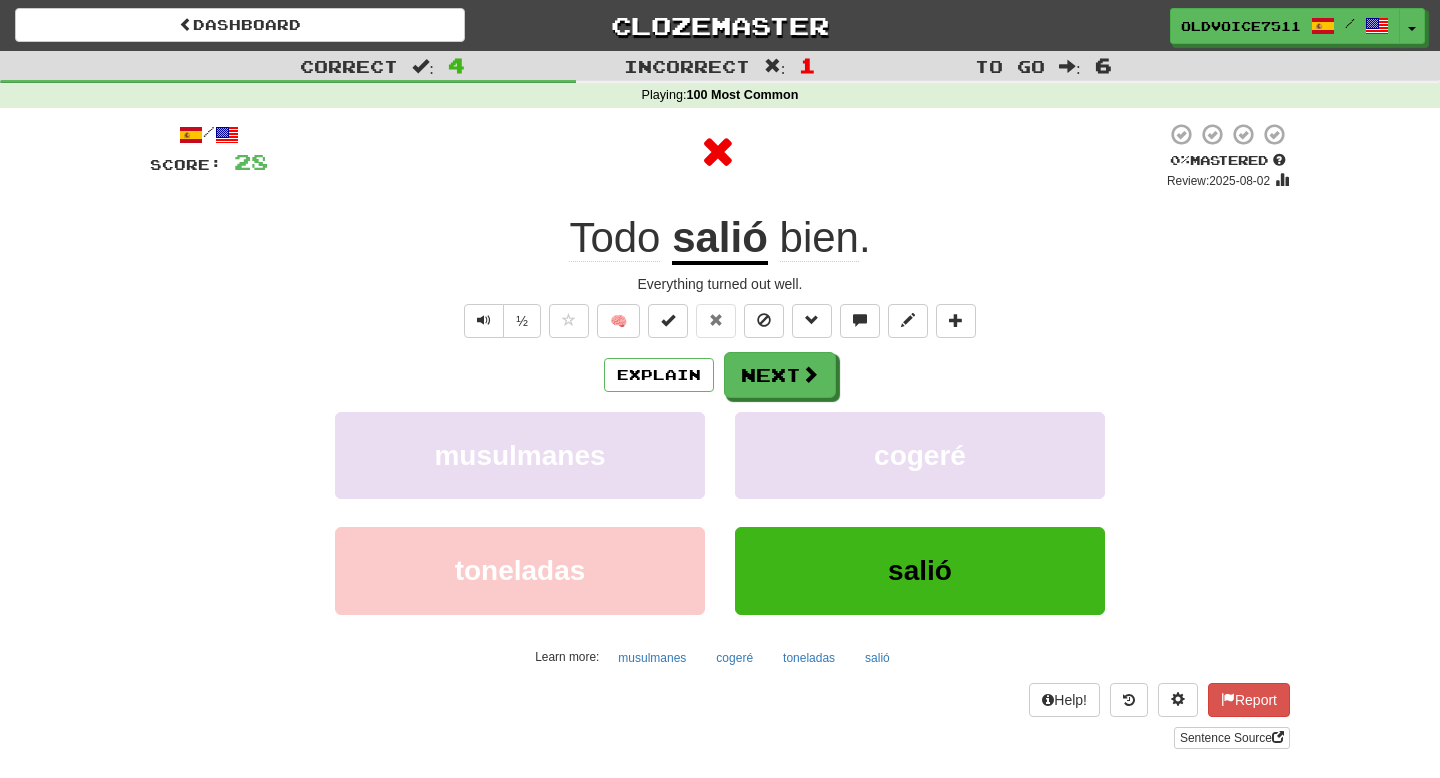 click on "salió" at bounding box center [720, 239] 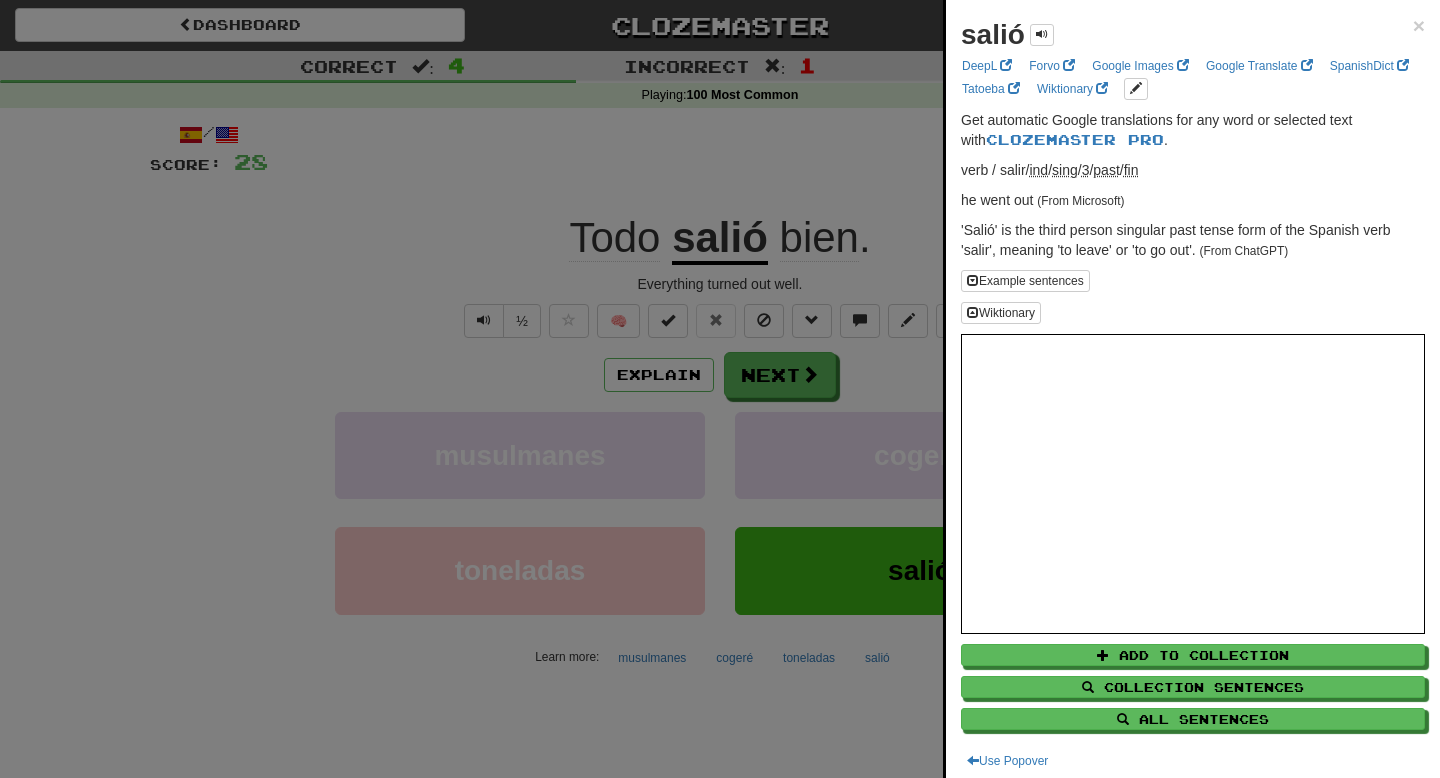 click at bounding box center [720, 389] 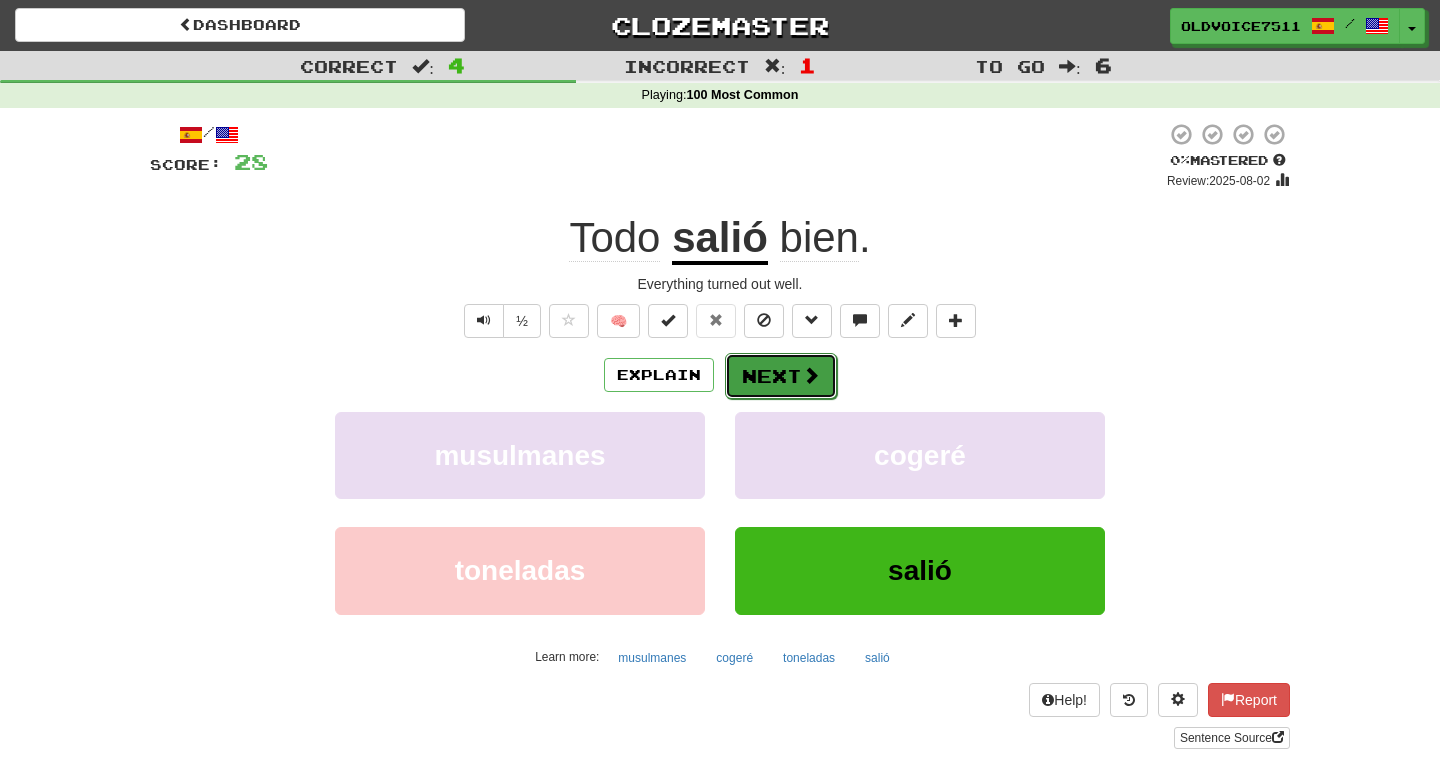 click on "Next" at bounding box center (781, 376) 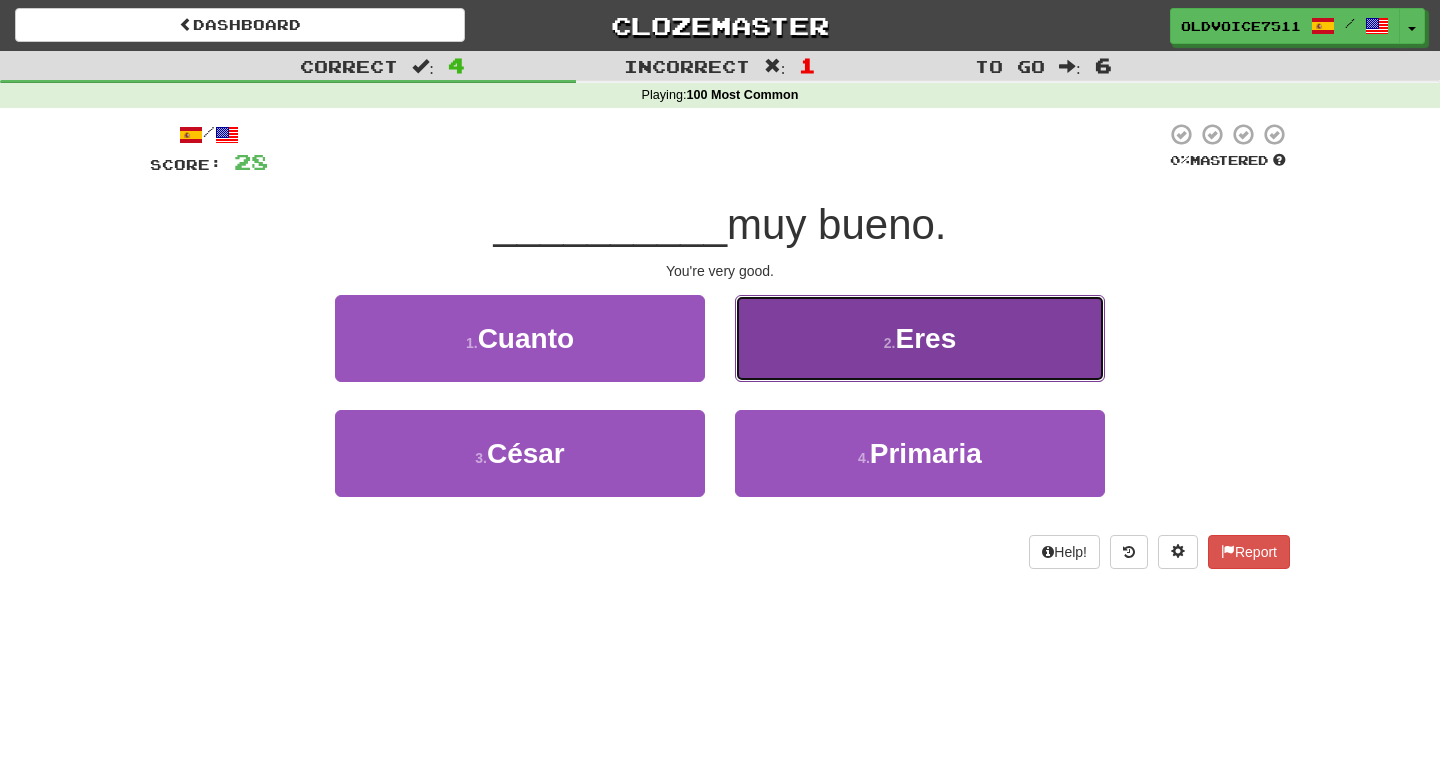 click on "2 .  Eres" at bounding box center (920, 338) 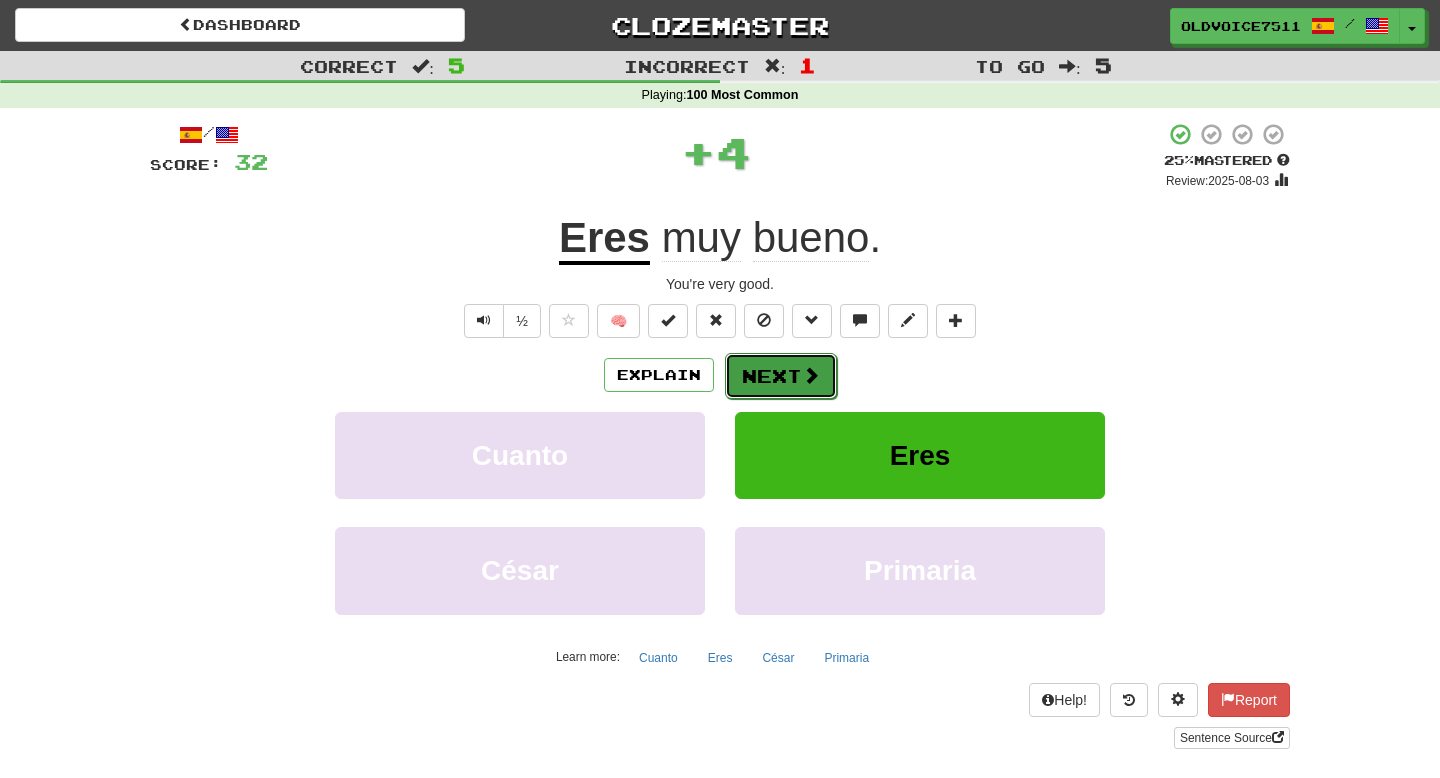 click on "Next" at bounding box center [781, 376] 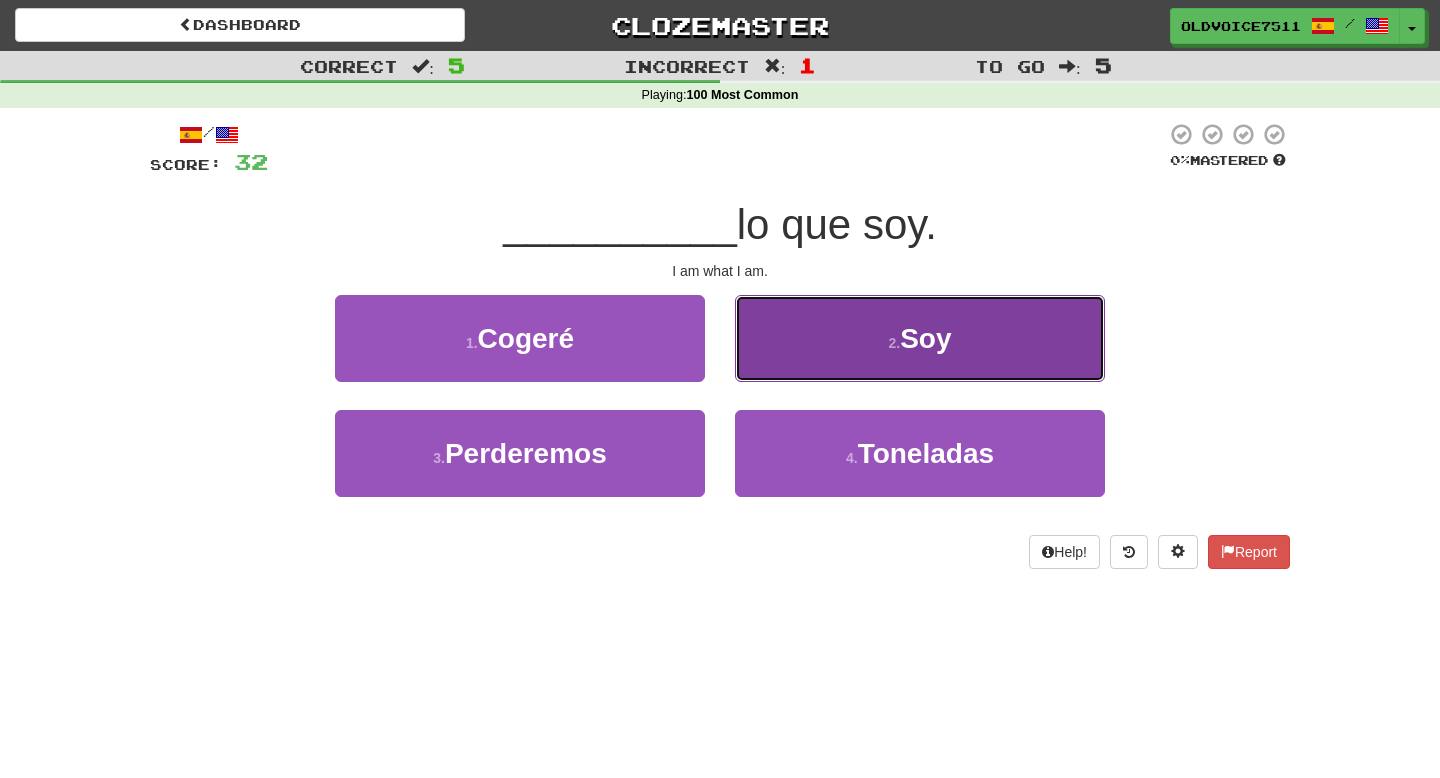 click on "2 .  Soy" at bounding box center [920, 338] 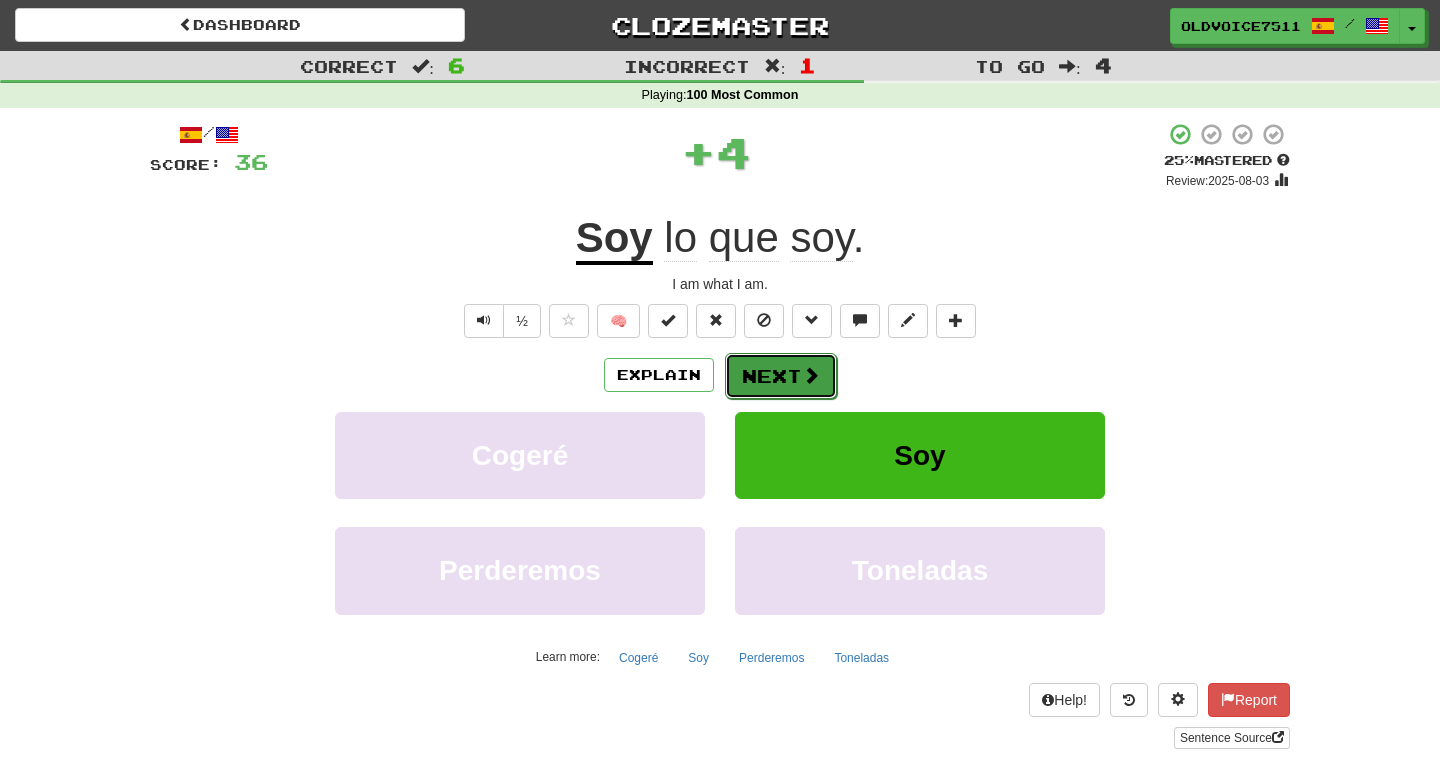 click on "Next" at bounding box center (781, 376) 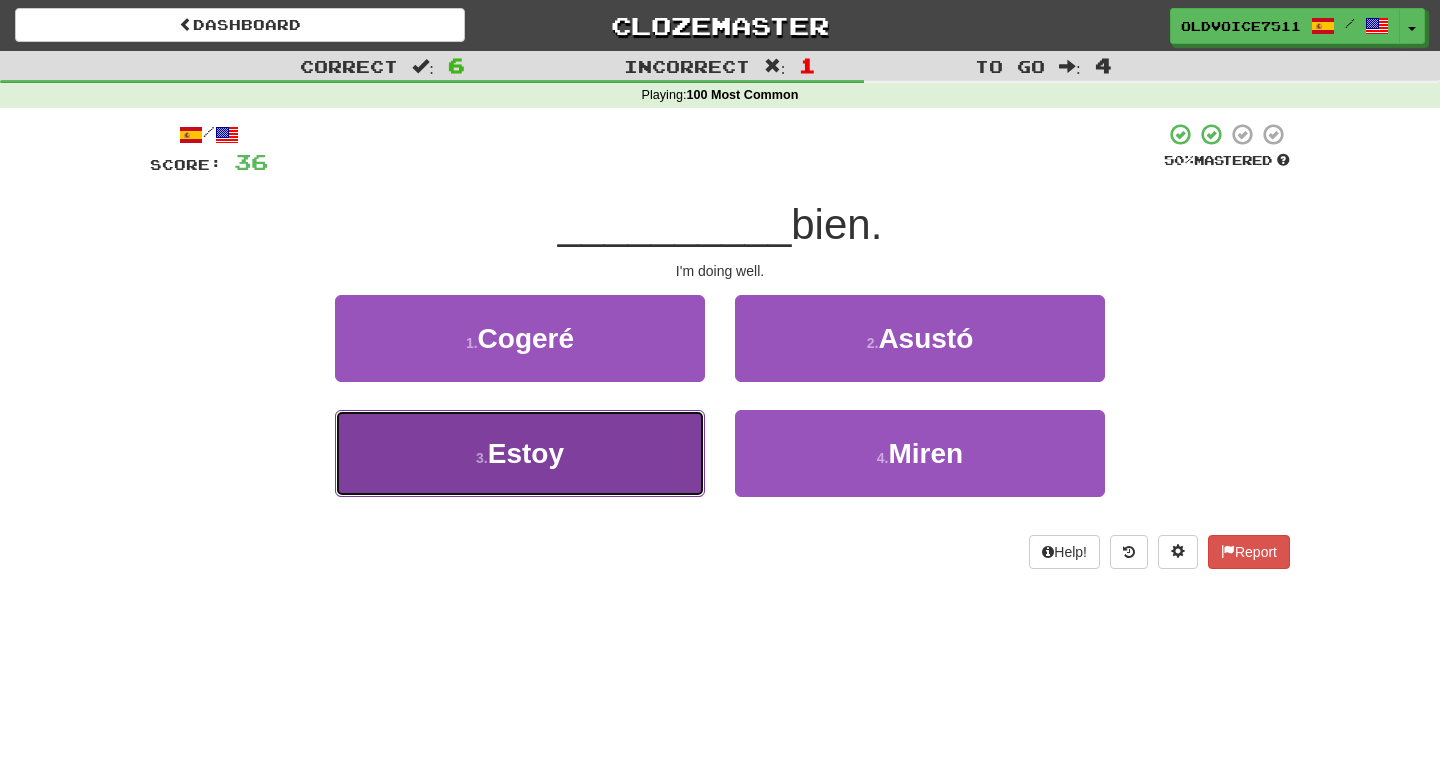 click on "3 .  Estoy" at bounding box center [520, 453] 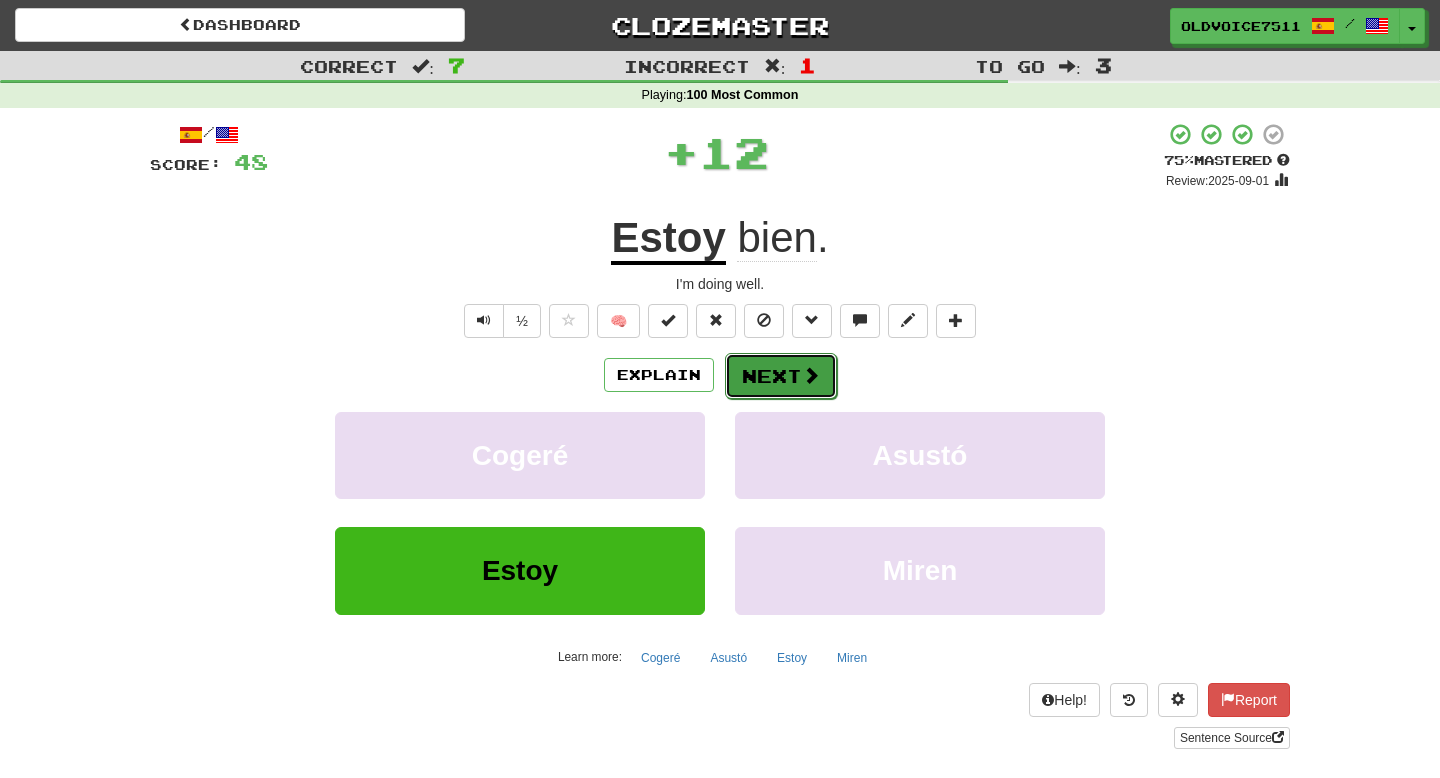 click on "Next" at bounding box center [781, 376] 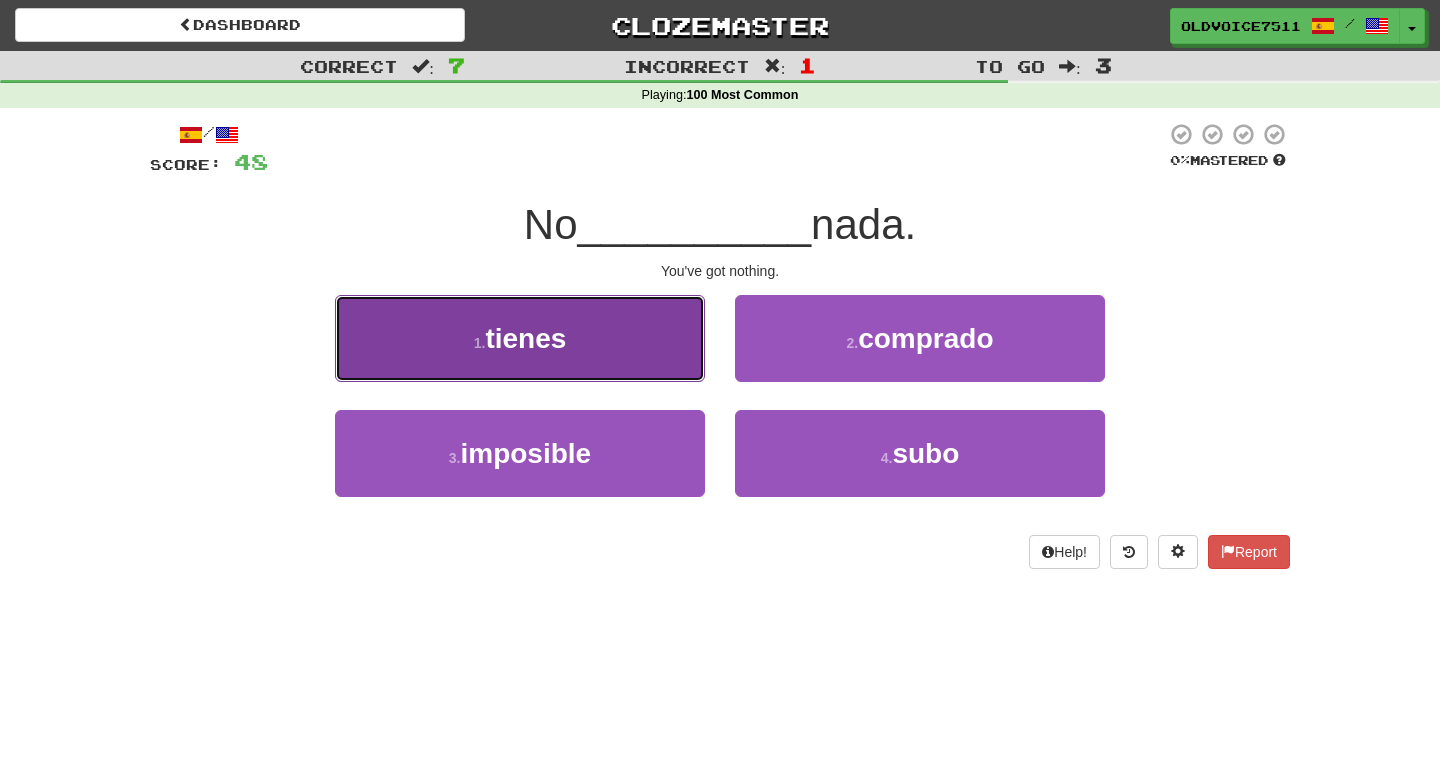 click on "1 .  tienes" at bounding box center [520, 338] 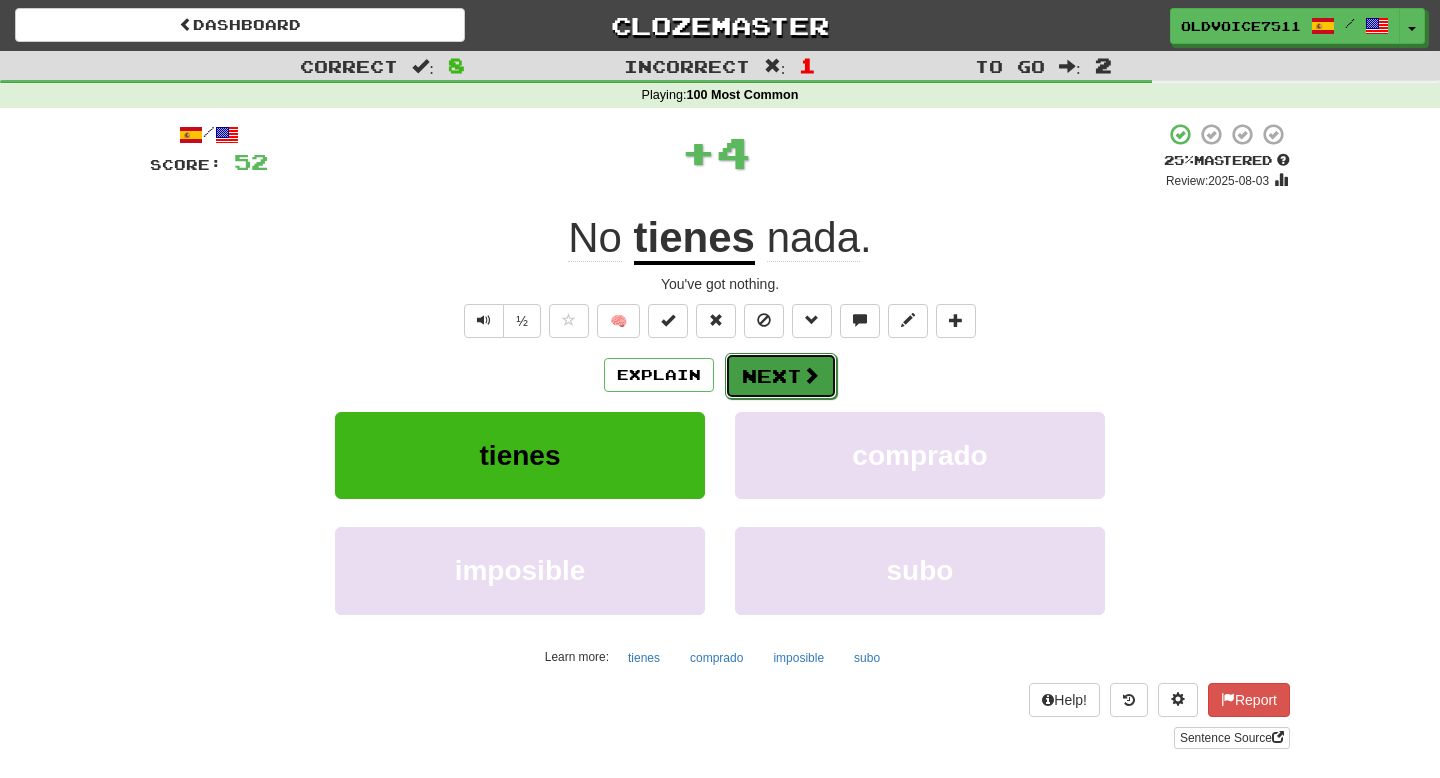 click on "Next" at bounding box center [781, 376] 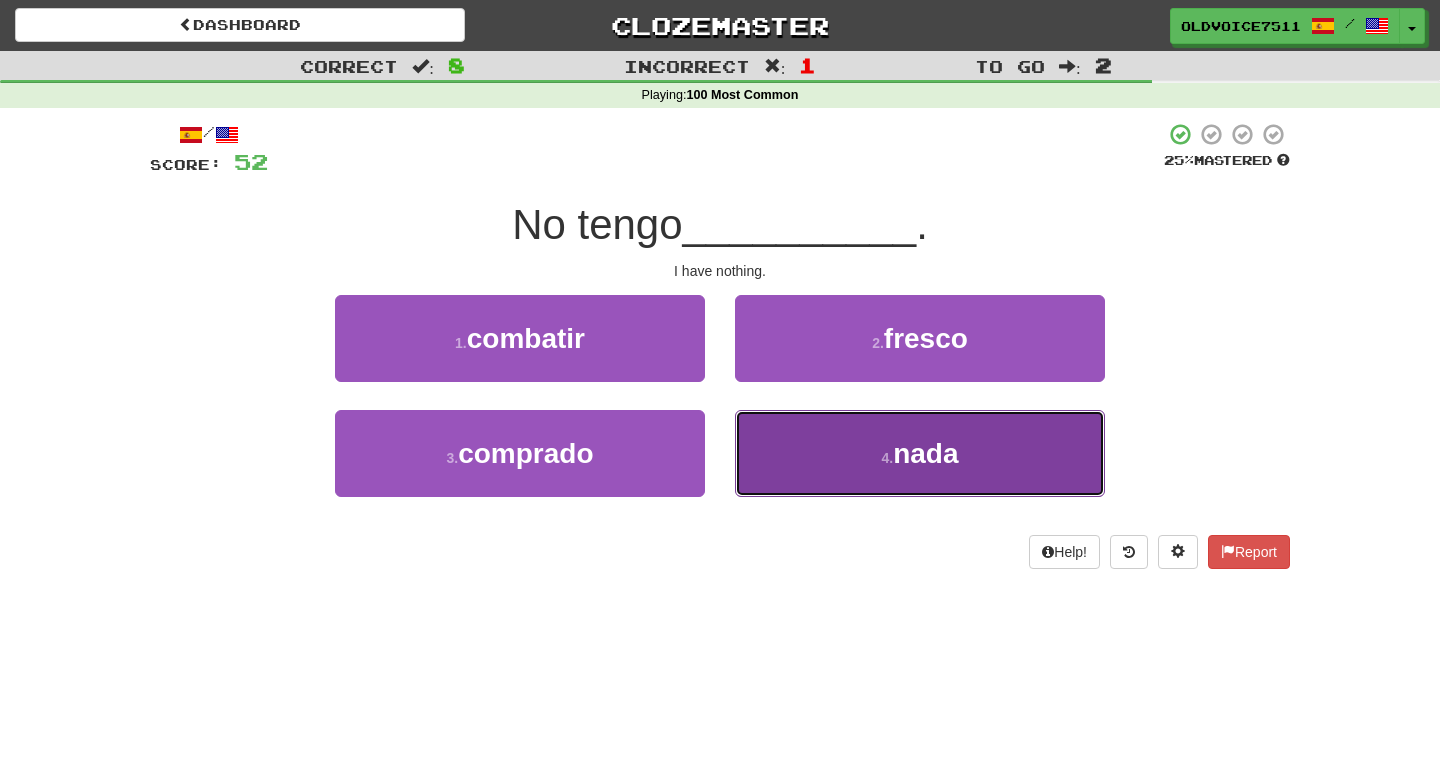 click on "4 .  nada" at bounding box center (920, 453) 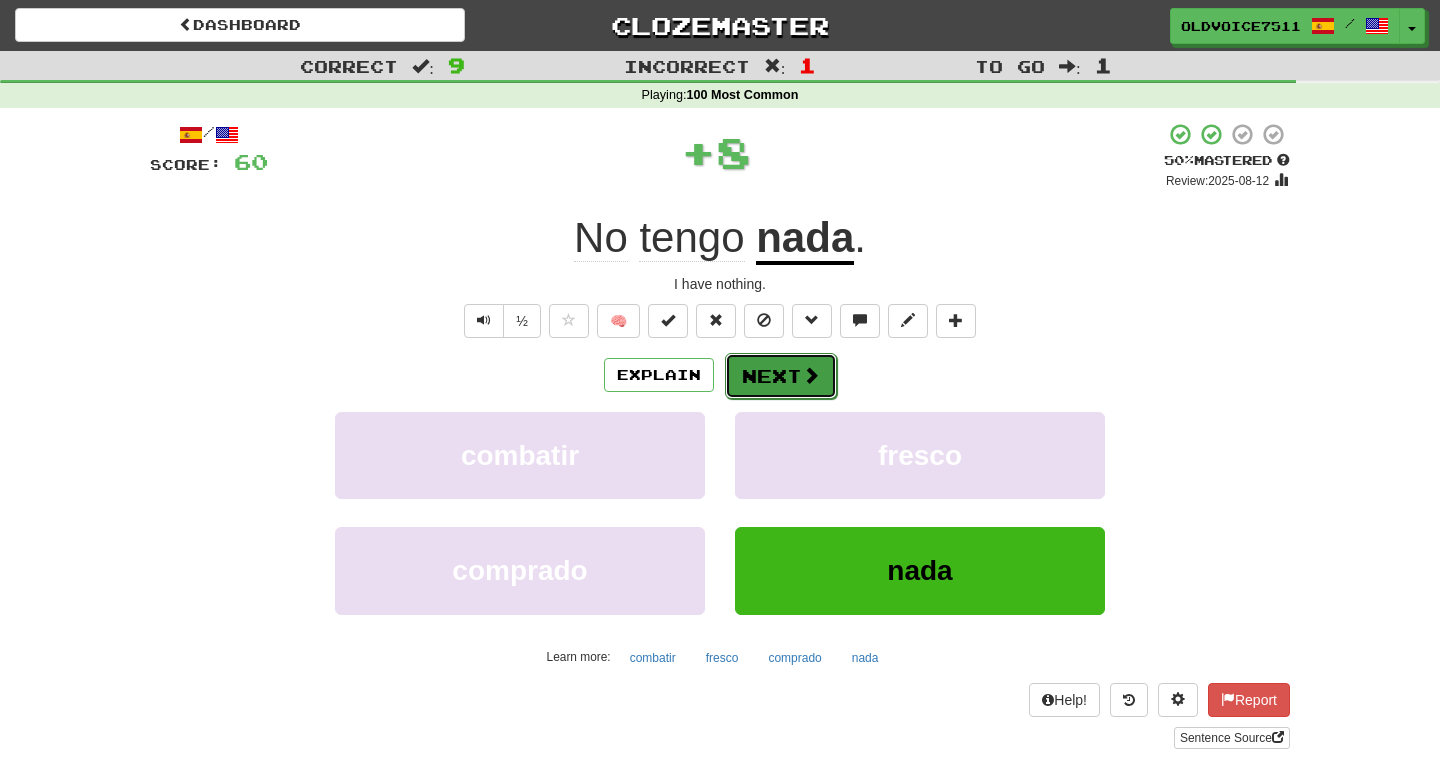 click on "Next" at bounding box center [781, 376] 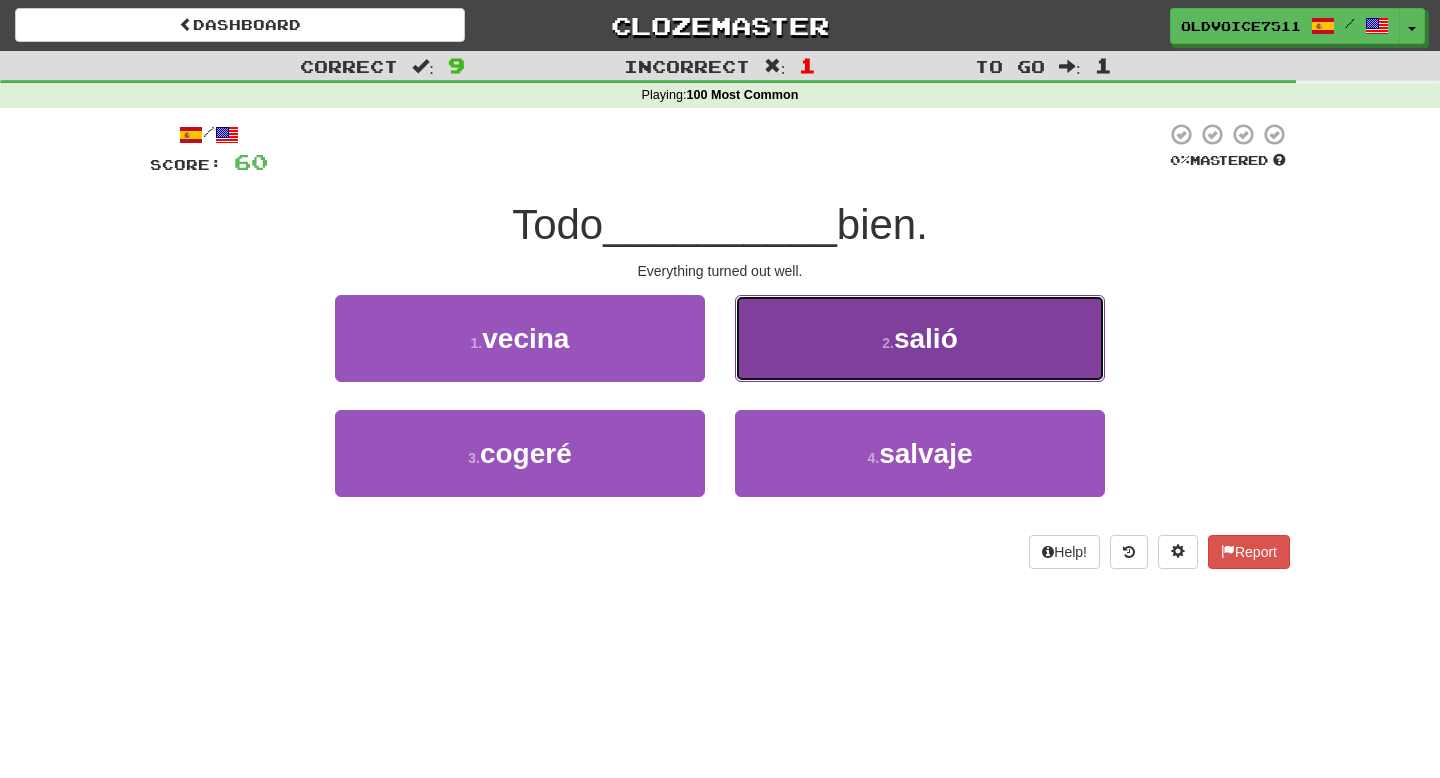 click on "2 .  salió" at bounding box center [920, 338] 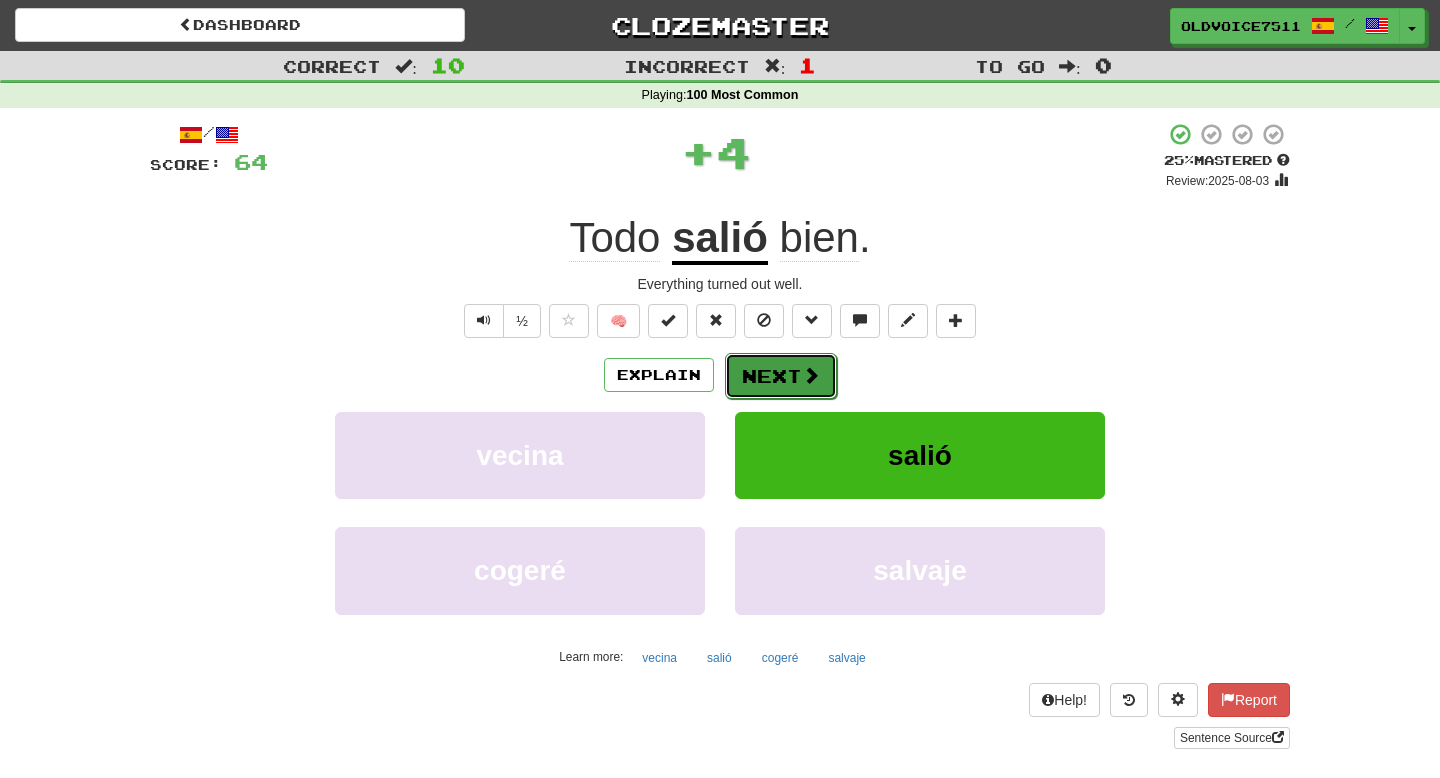 click on "Next" at bounding box center (781, 376) 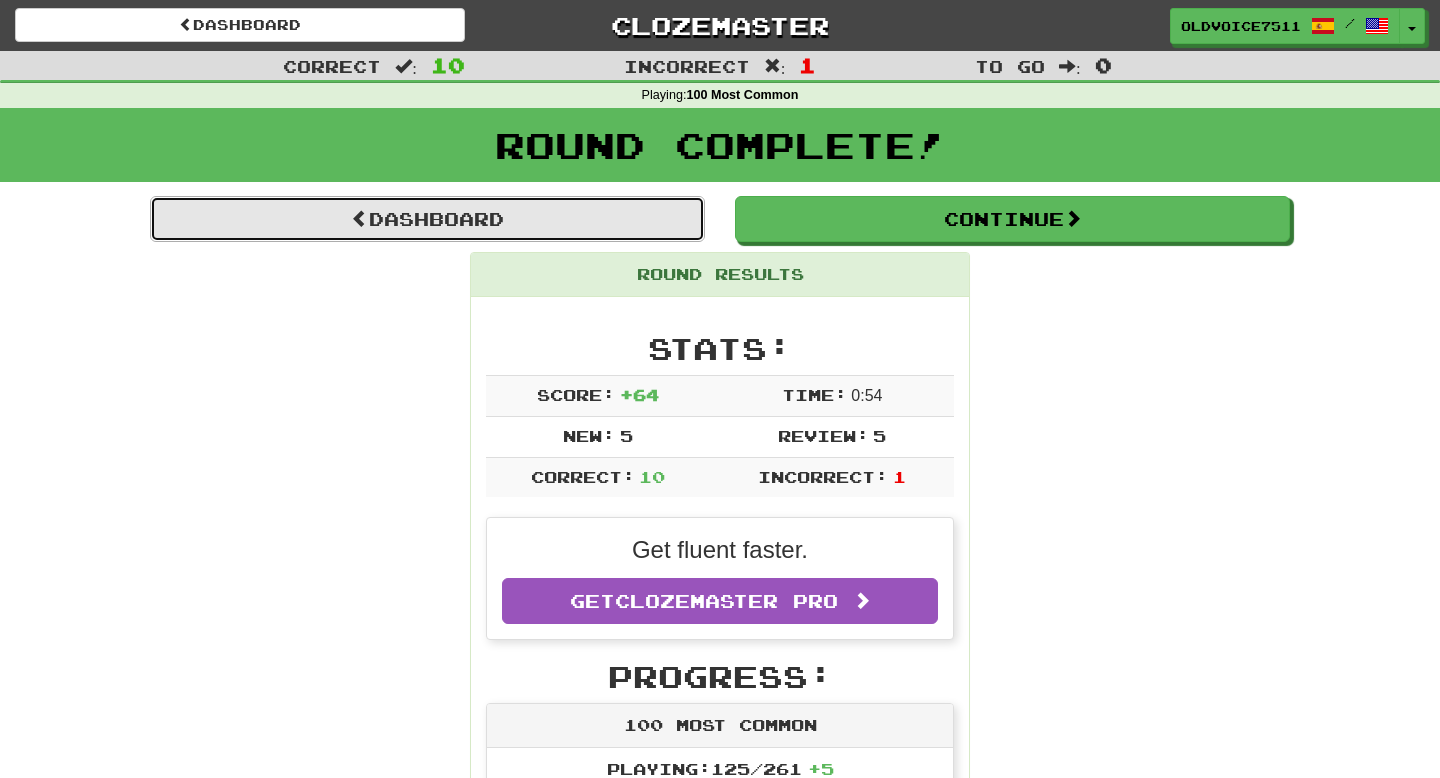 click on "Dashboard" at bounding box center [427, 219] 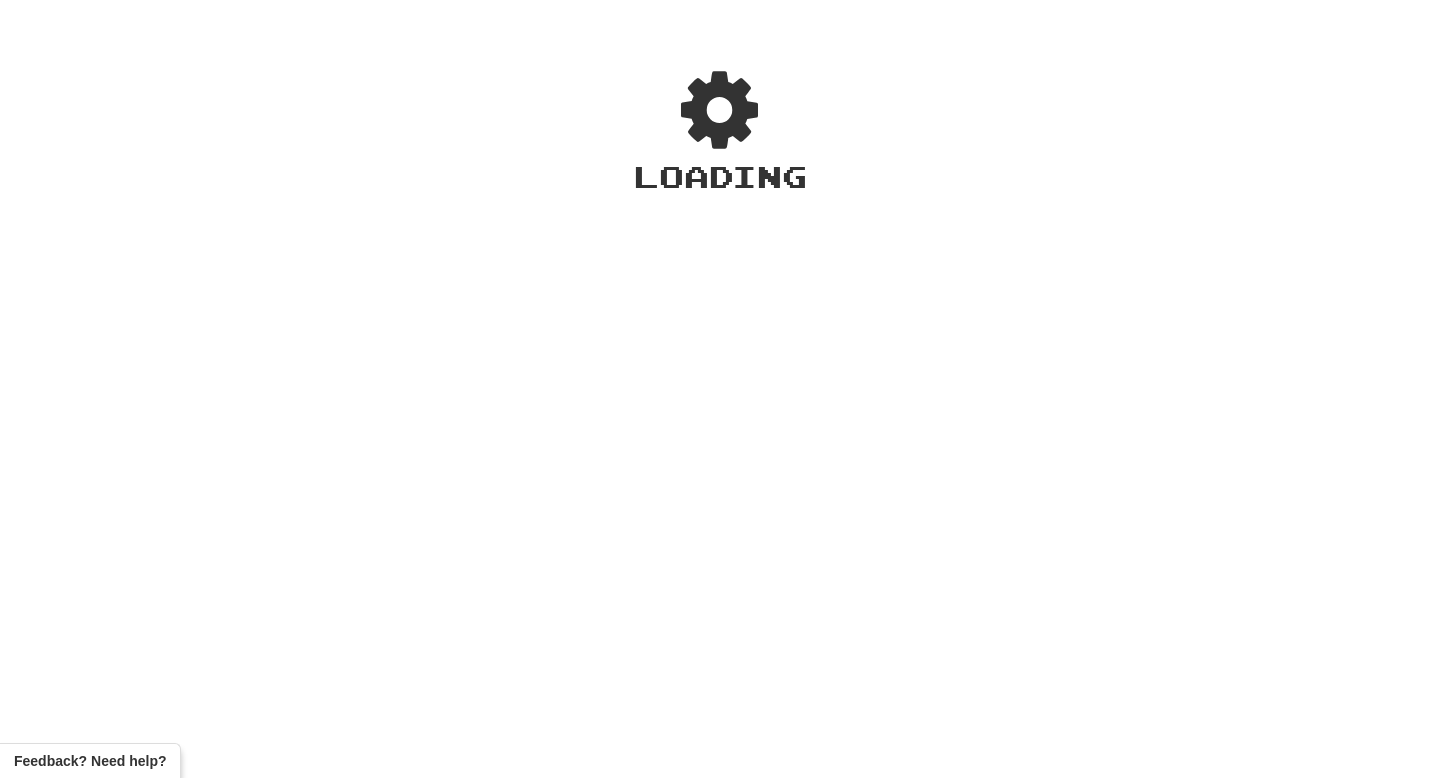 scroll, scrollTop: 0, scrollLeft: 0, axis: both 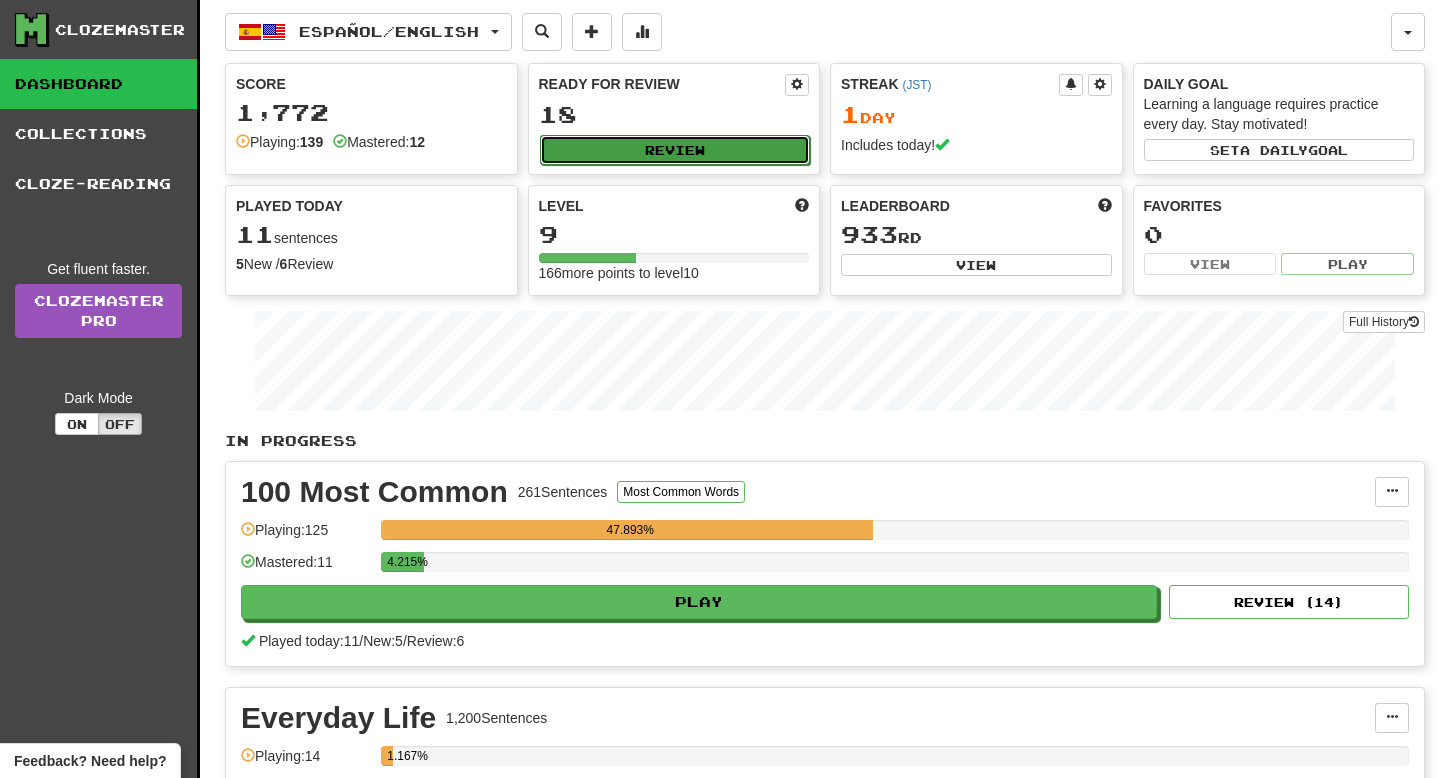 click on "Review" at bounding box center [675, 150] 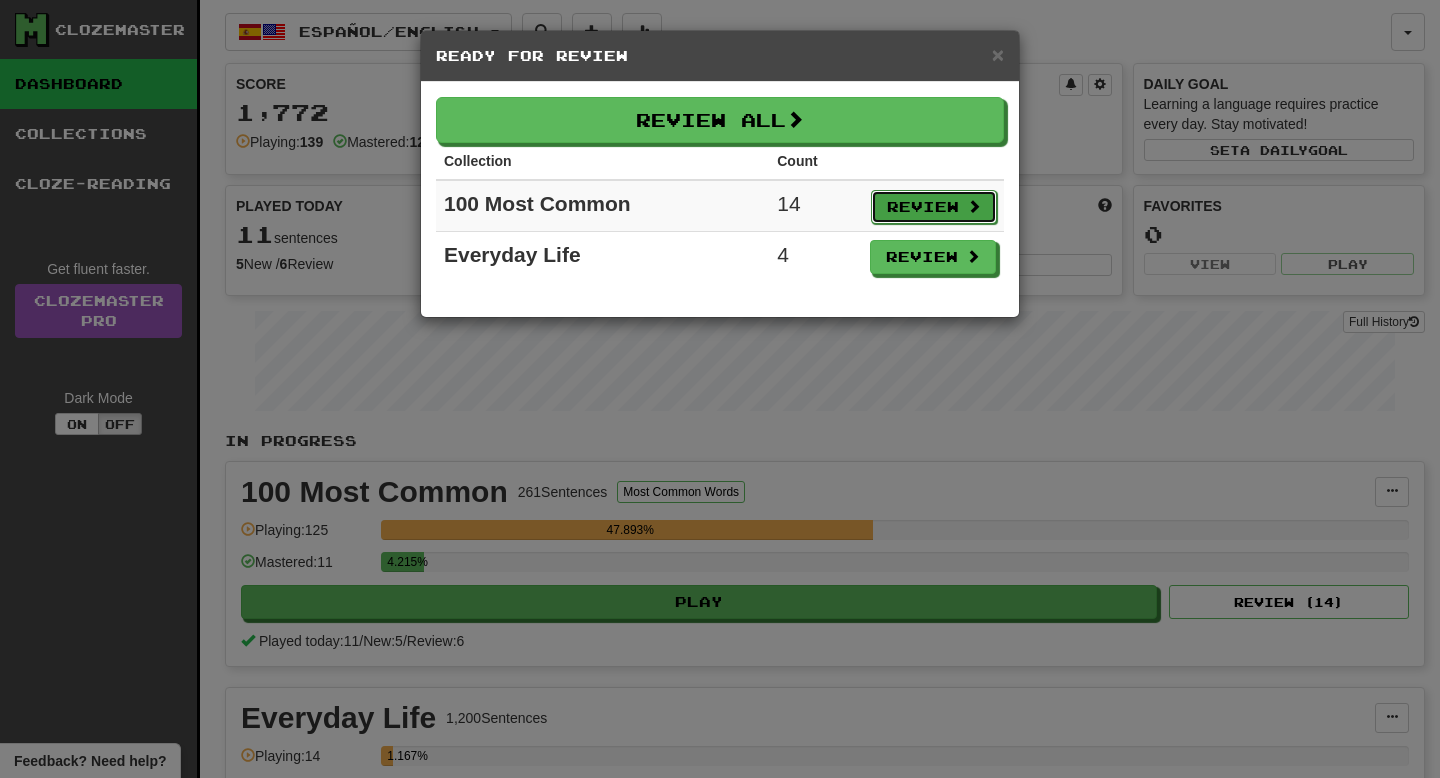click on "Review" at bounding box center [934, 207] 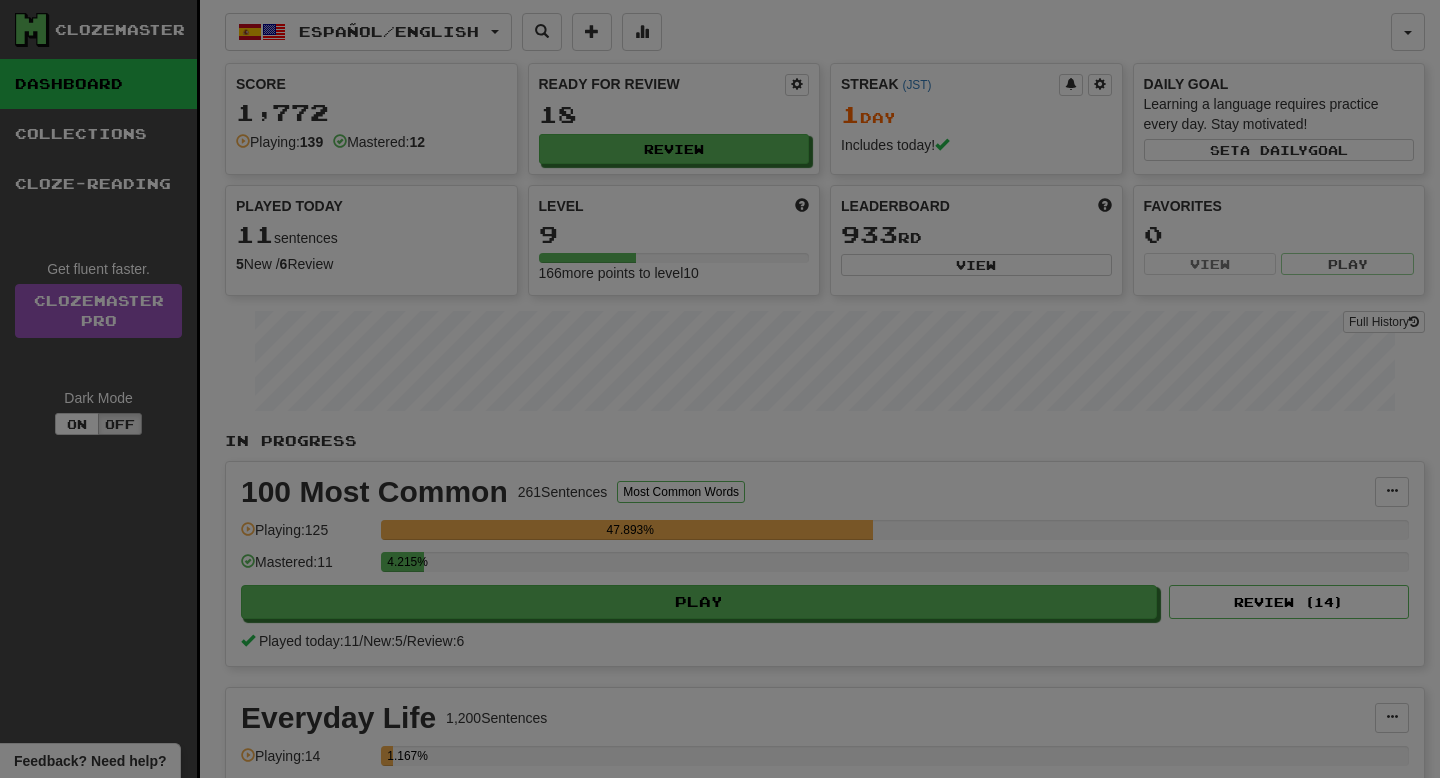 select on "**" 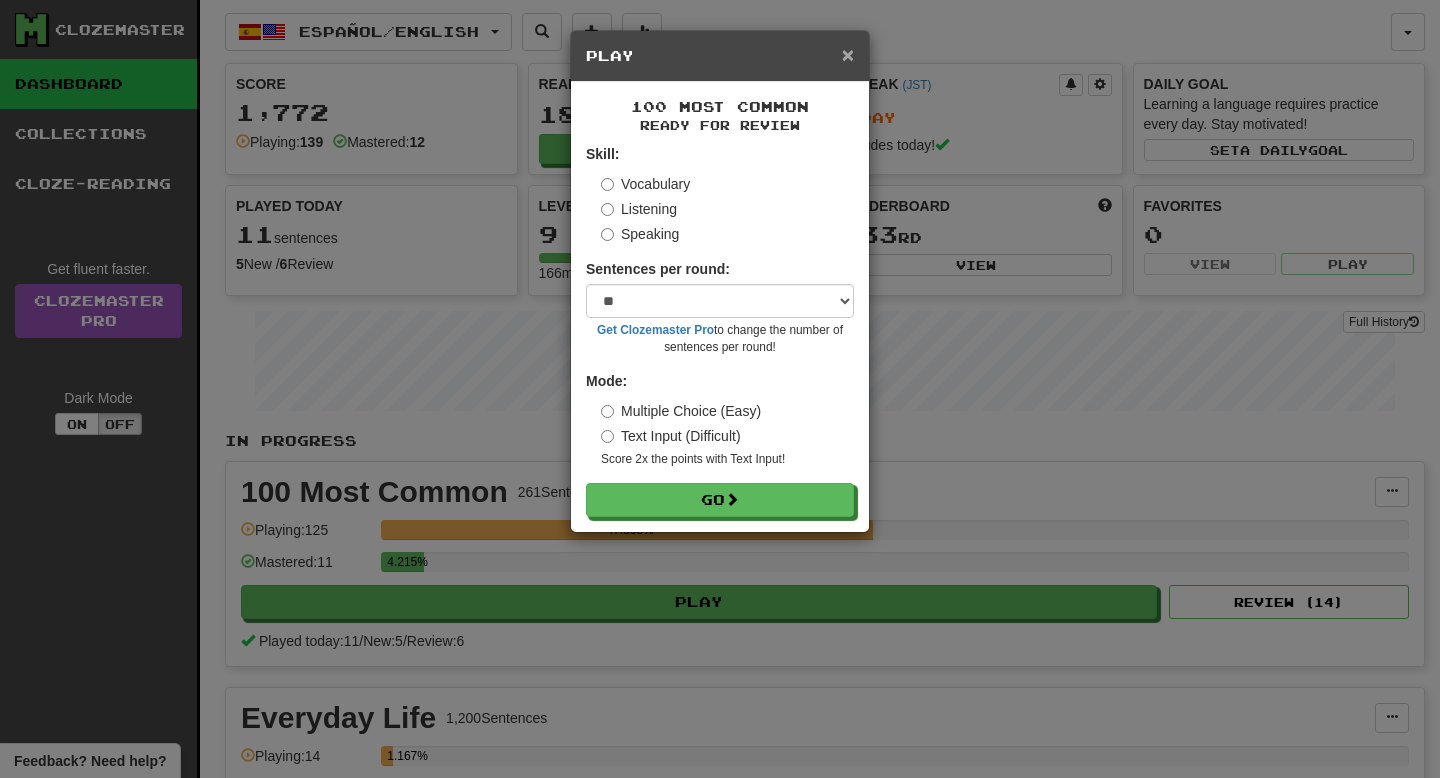 click on "×" at bounding box center [848, 54] 